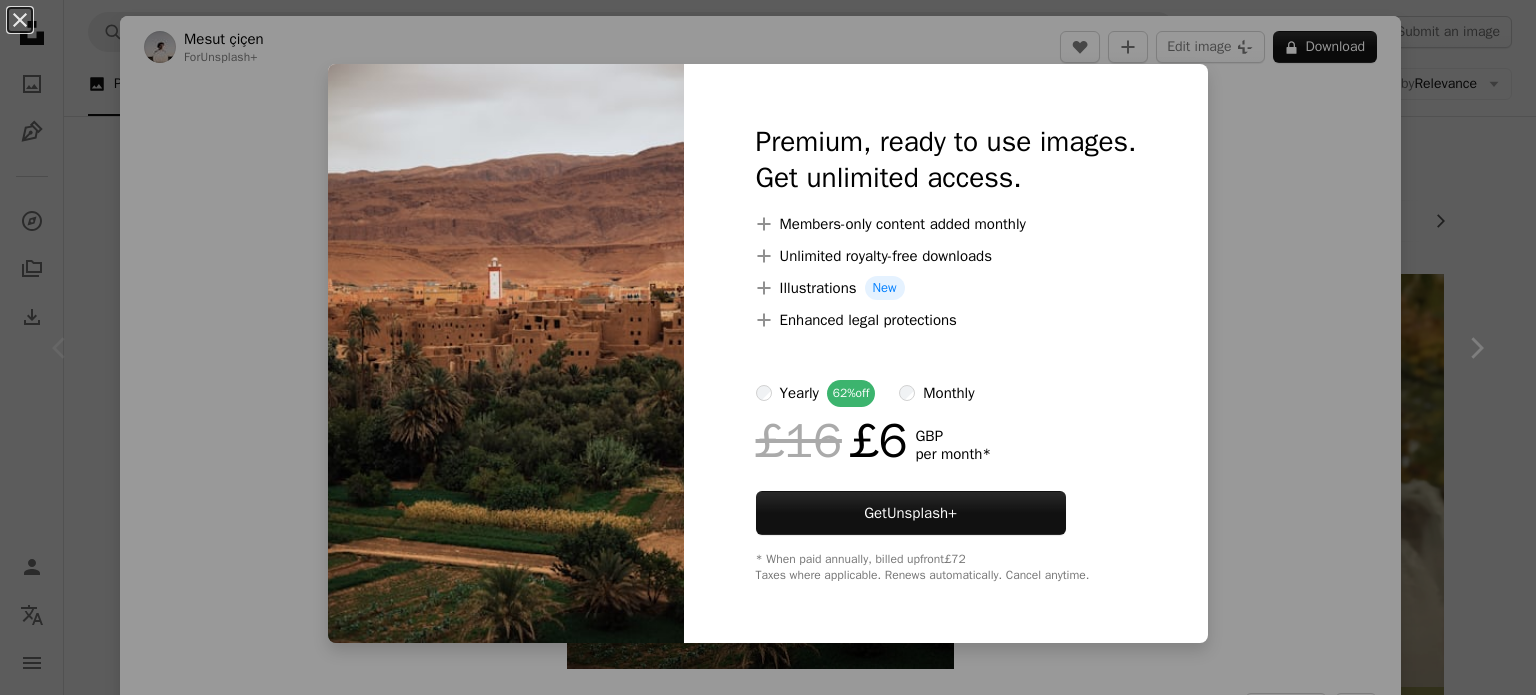 scroll, scrollTop: 167, scrollLeft: 0, axis: vertical 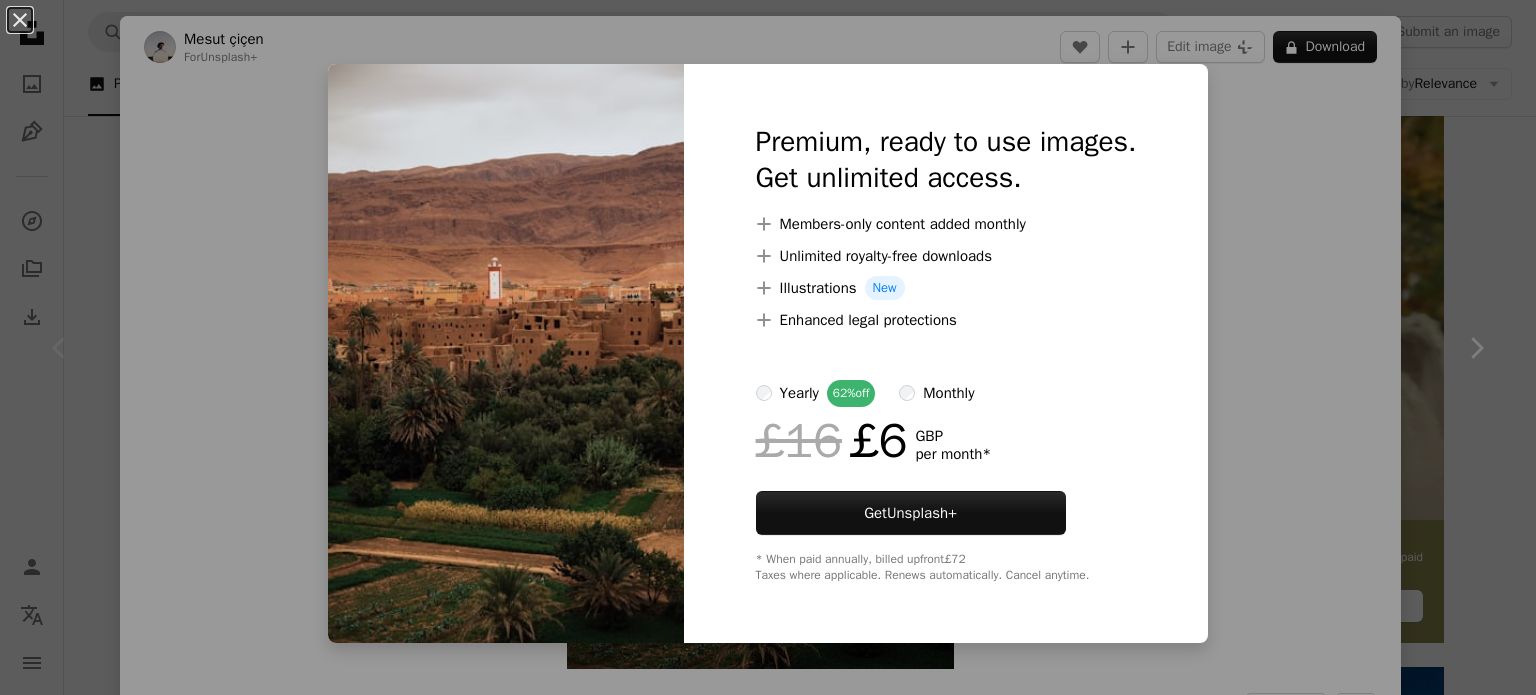 click on "An X shape Premium, ready to use images. Get unlimited access. A plus sign Members-only content added monthly A plus sign Unlimited royalty-free downloads A plus sign Illustrations  New A plus sign Enhanced legal protections yearly 62%  off monthly £16   £6 GBP per month * Get  Unsplash+ * When paid annually, billed upfront  £72 Taxes where applicable. Renews automatically. Cancel anytime." at bounding box center (768, 347) 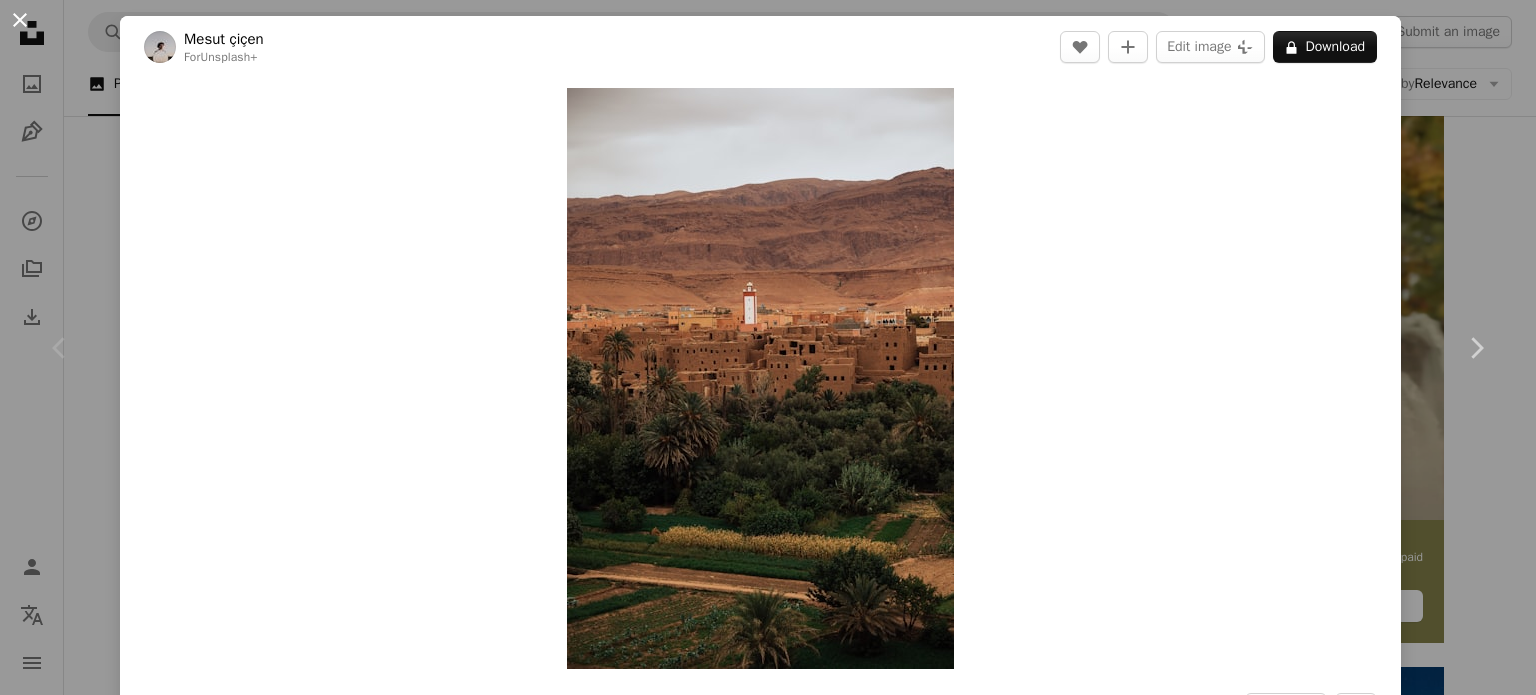 click on "An X shape" at bounding box center [20, 20] 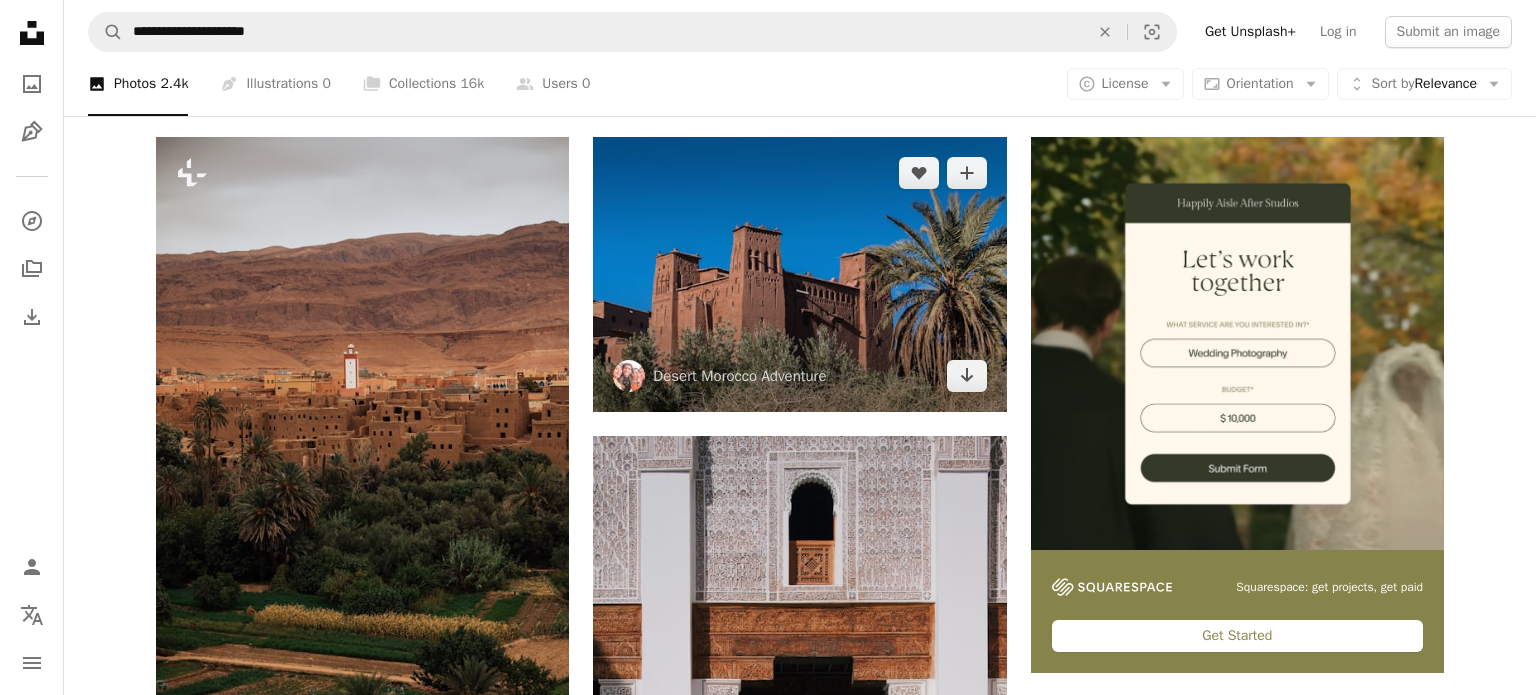 scroll, scrollTop: 59, scrollLeft: 0, axis: vertical 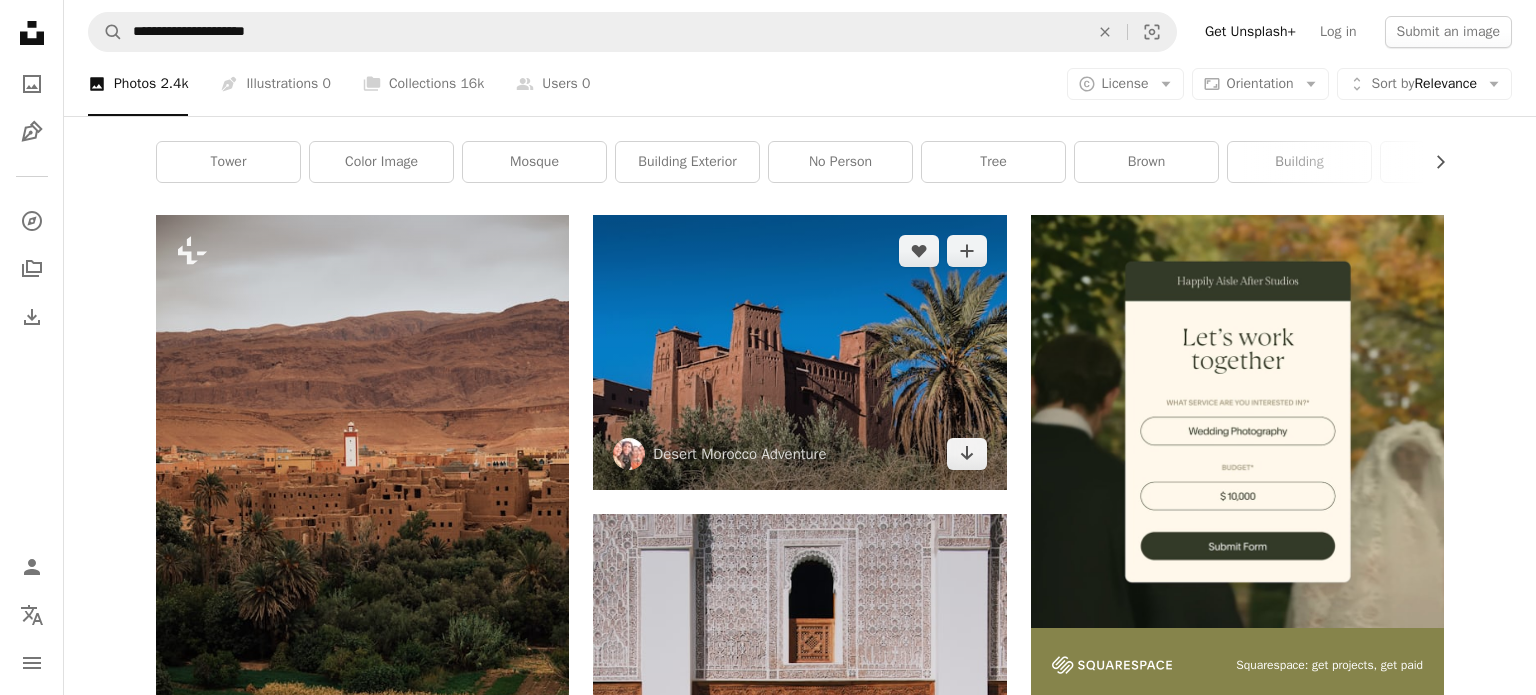 click at bounding box center (799, 352) 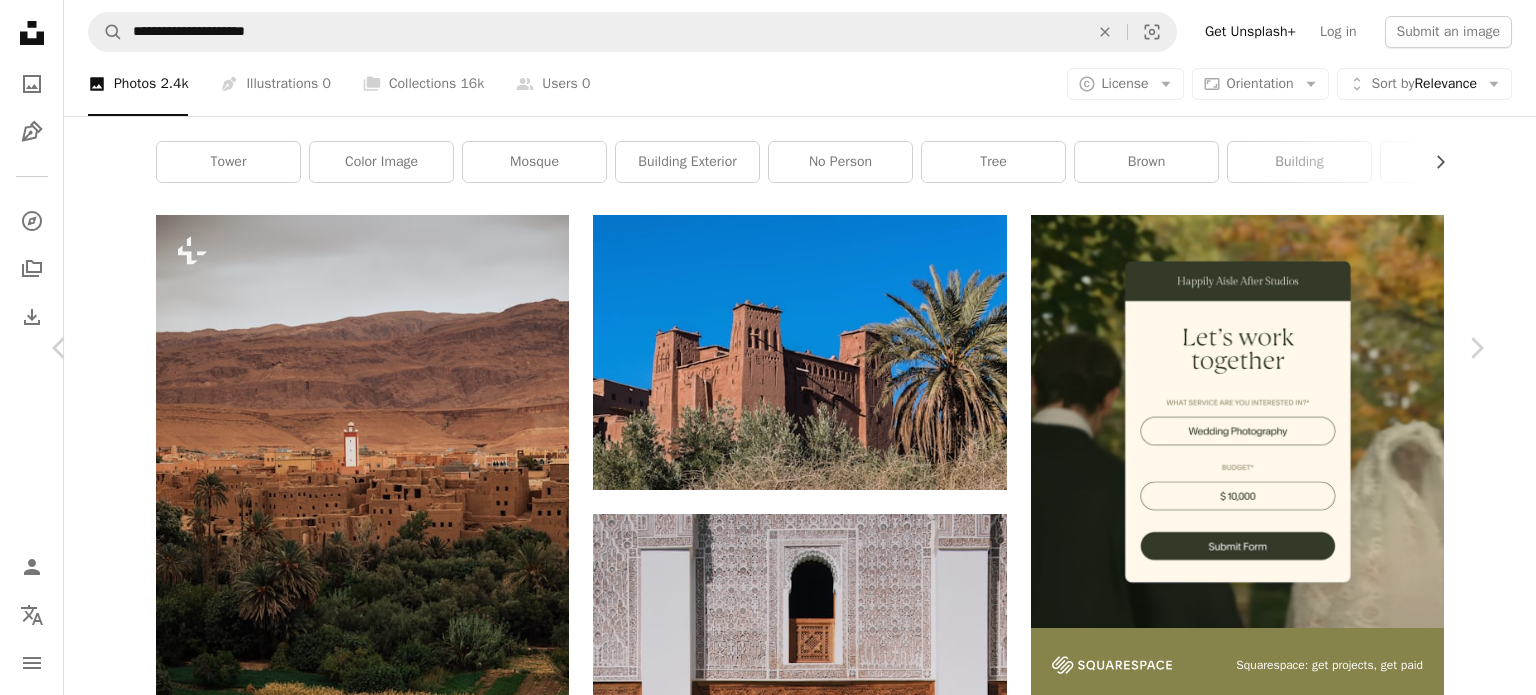 scroll, scrollTop: 0, scrollLeft: 0, axis: both 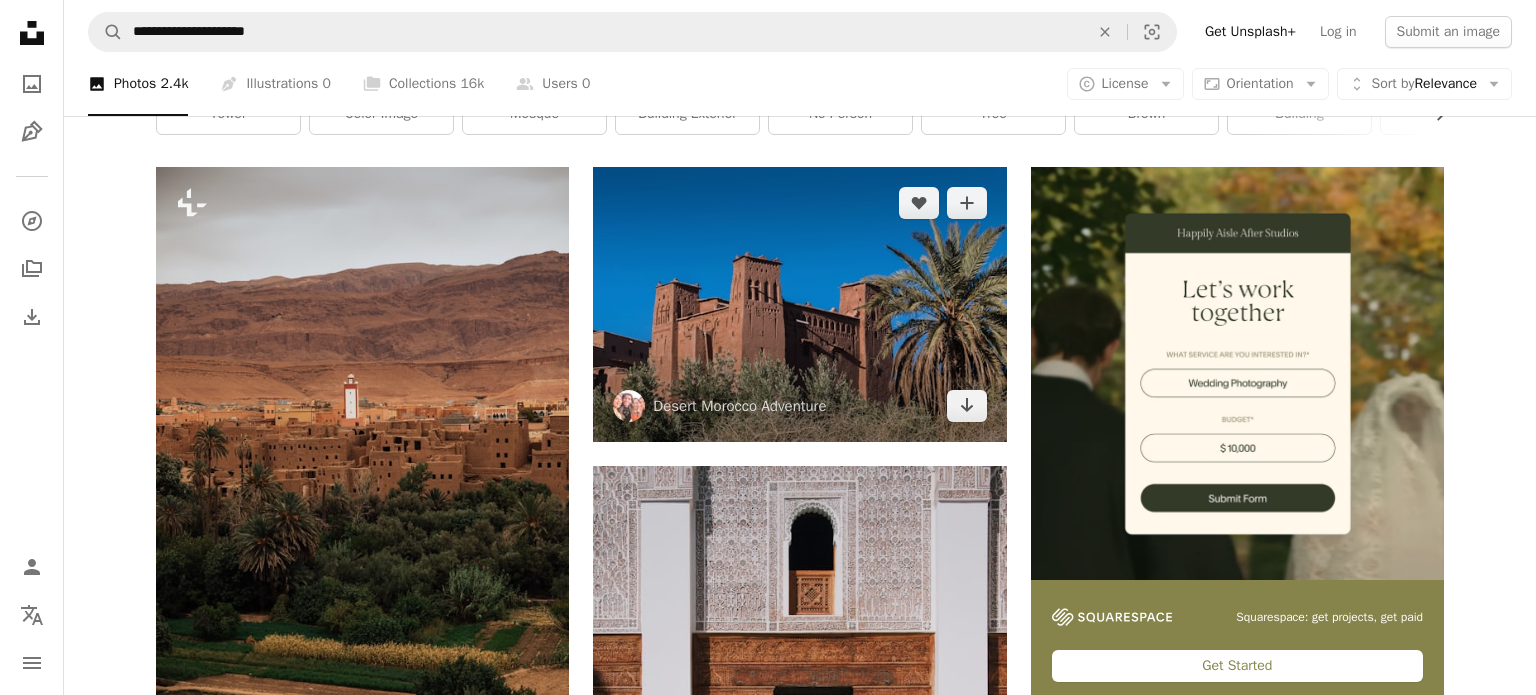 click at bounding box center [799, 304] 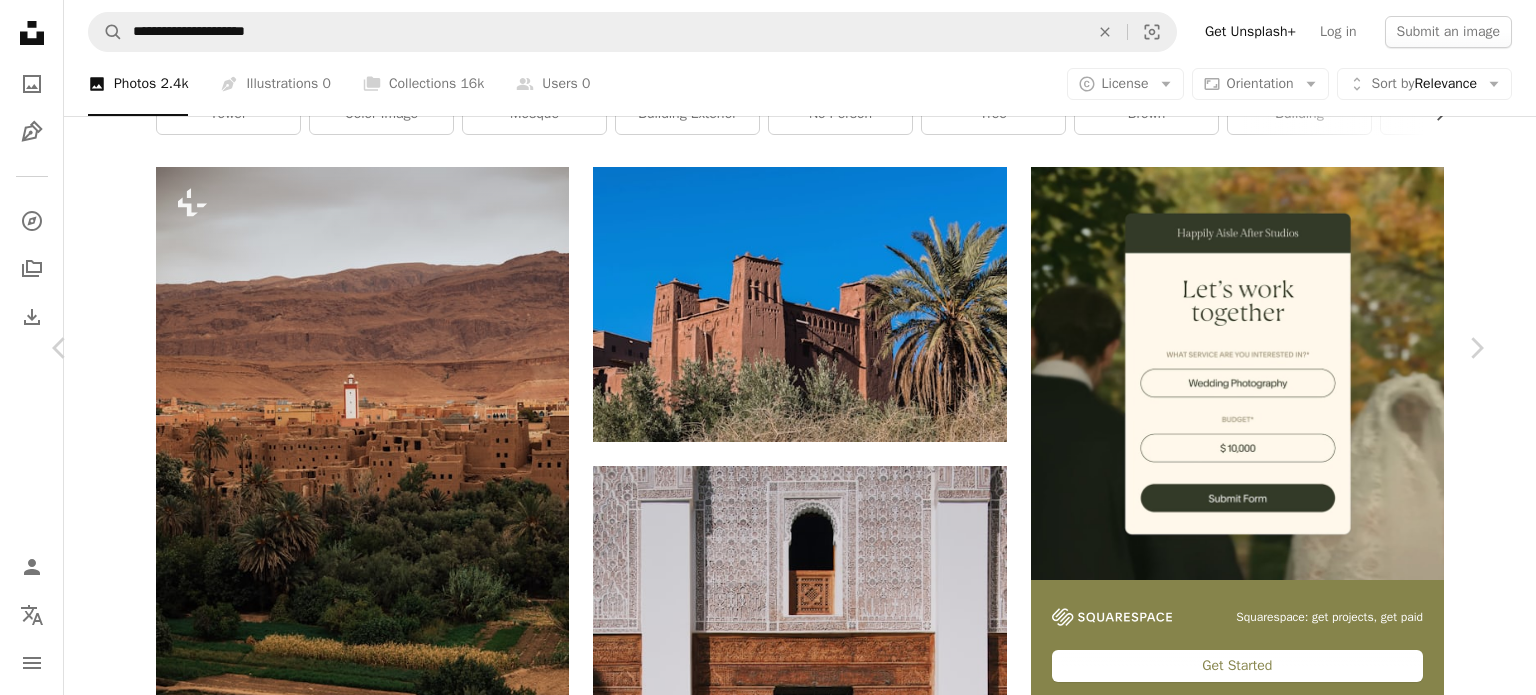 click on "Download free" at bounding box center (1287, 5353) 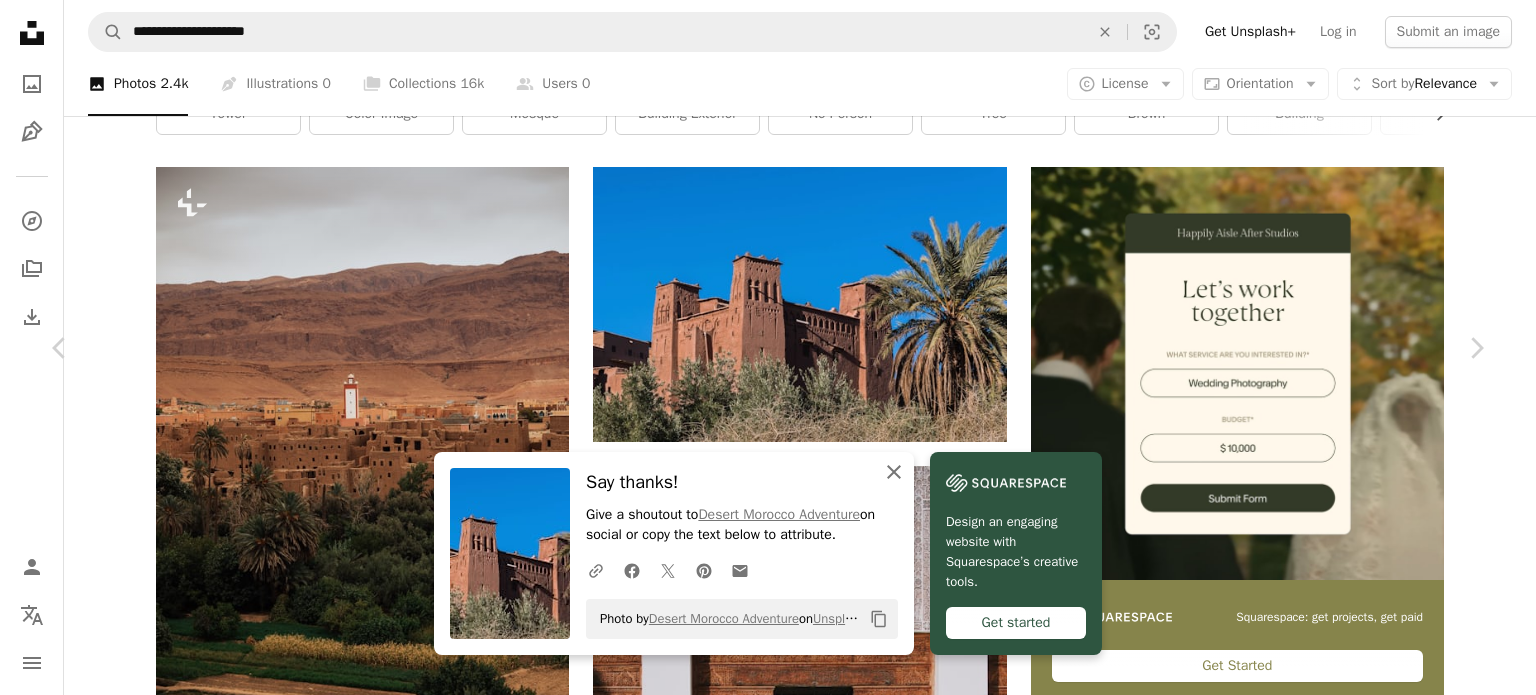 click on "An X shape" 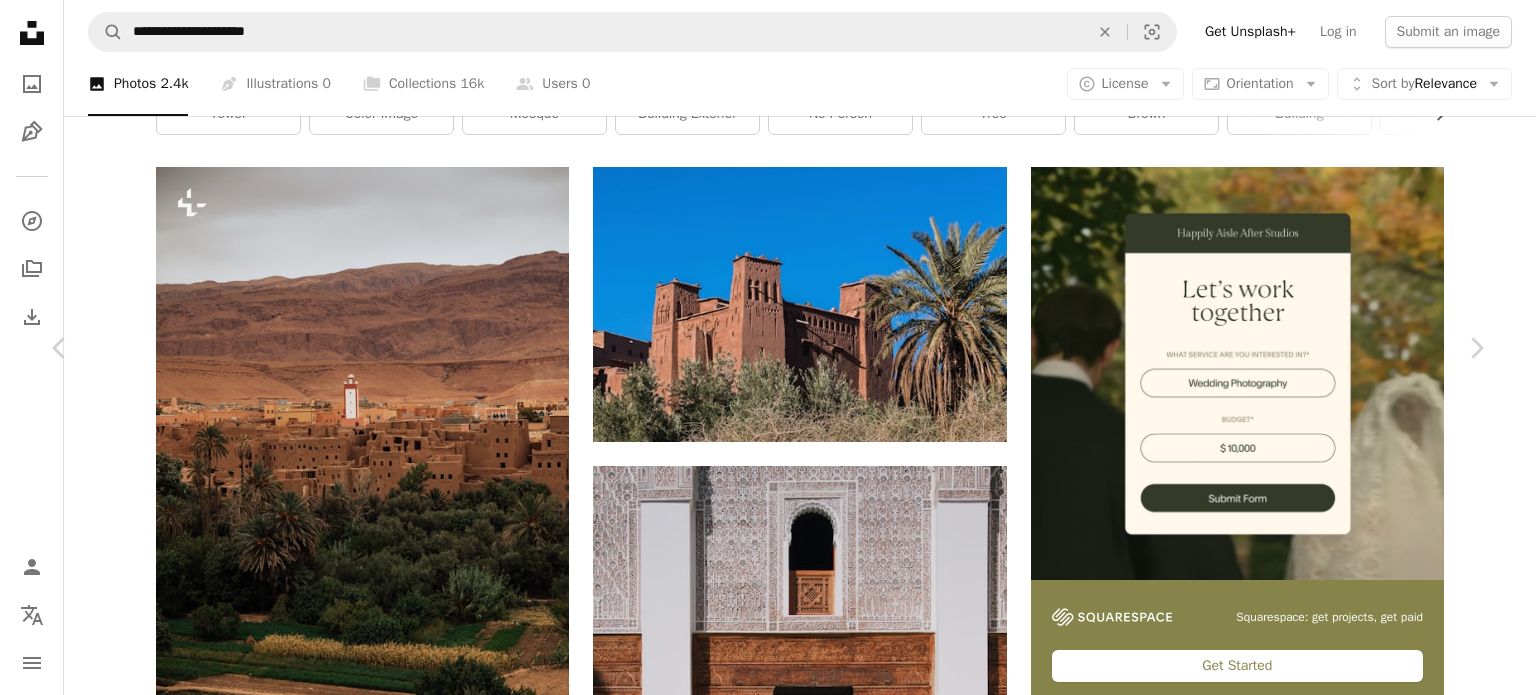 scroll, scrollTop: 432, scrollLeft: 0, axis: vertical 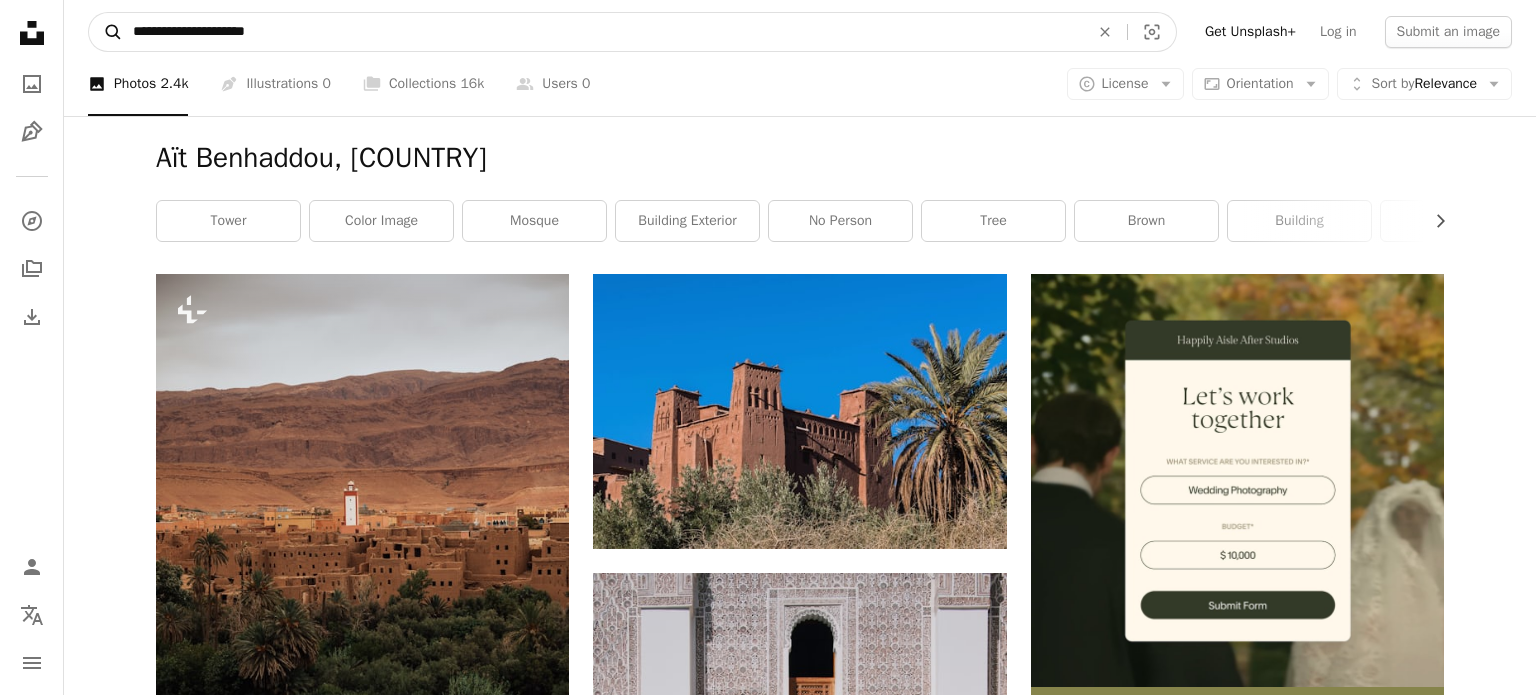 drag, startPoint x: 466, startPoint y: 47, endPoint x: 120, endPoint y: 47, distance: 346 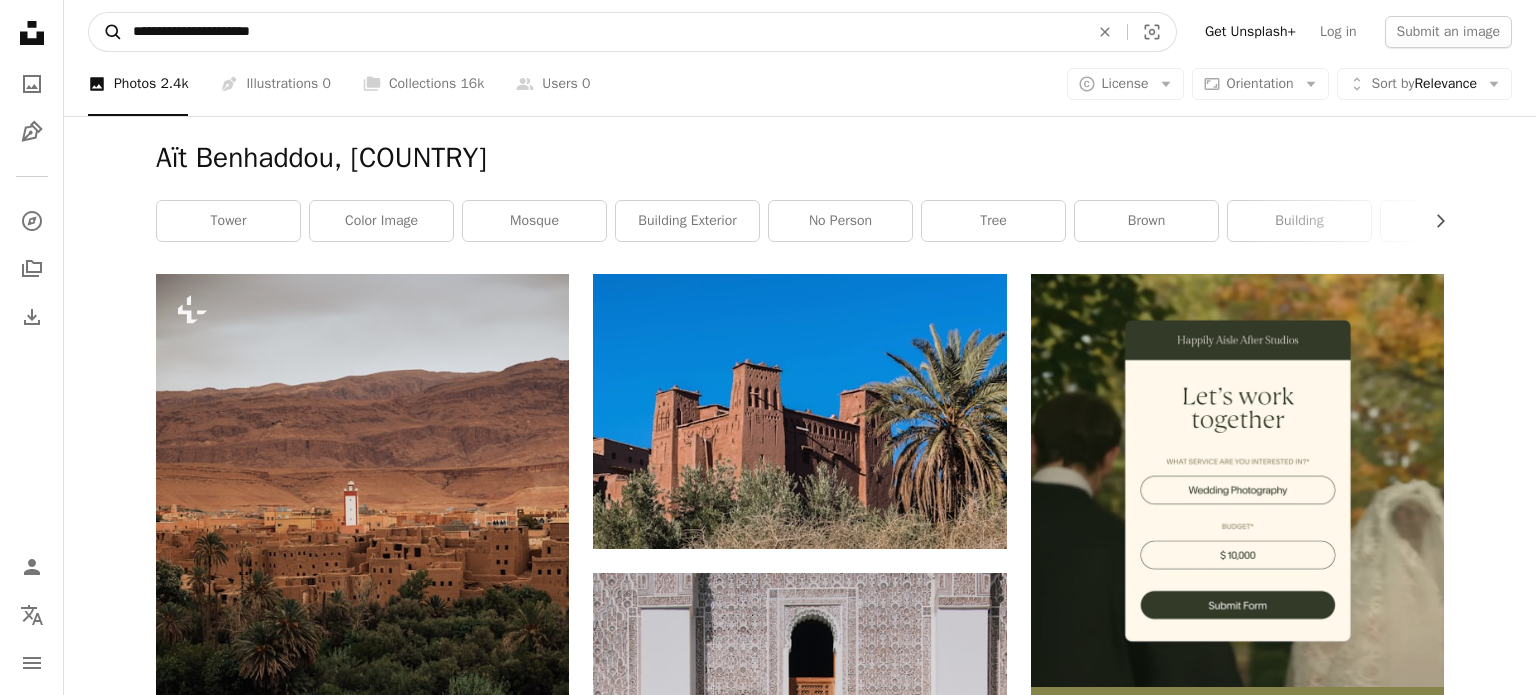 type on "**********" 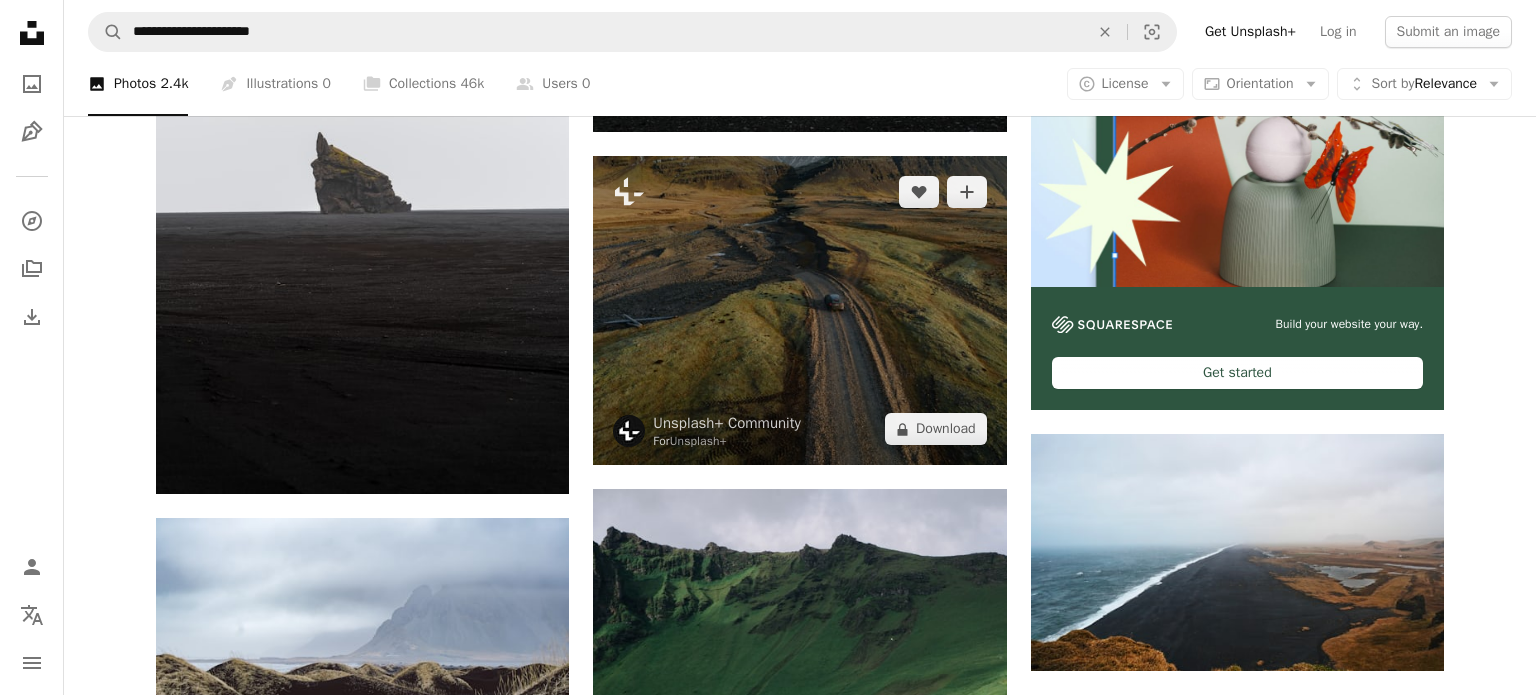 scroll, scrollTop: 400, scrollLeft: 0, axis: vertical 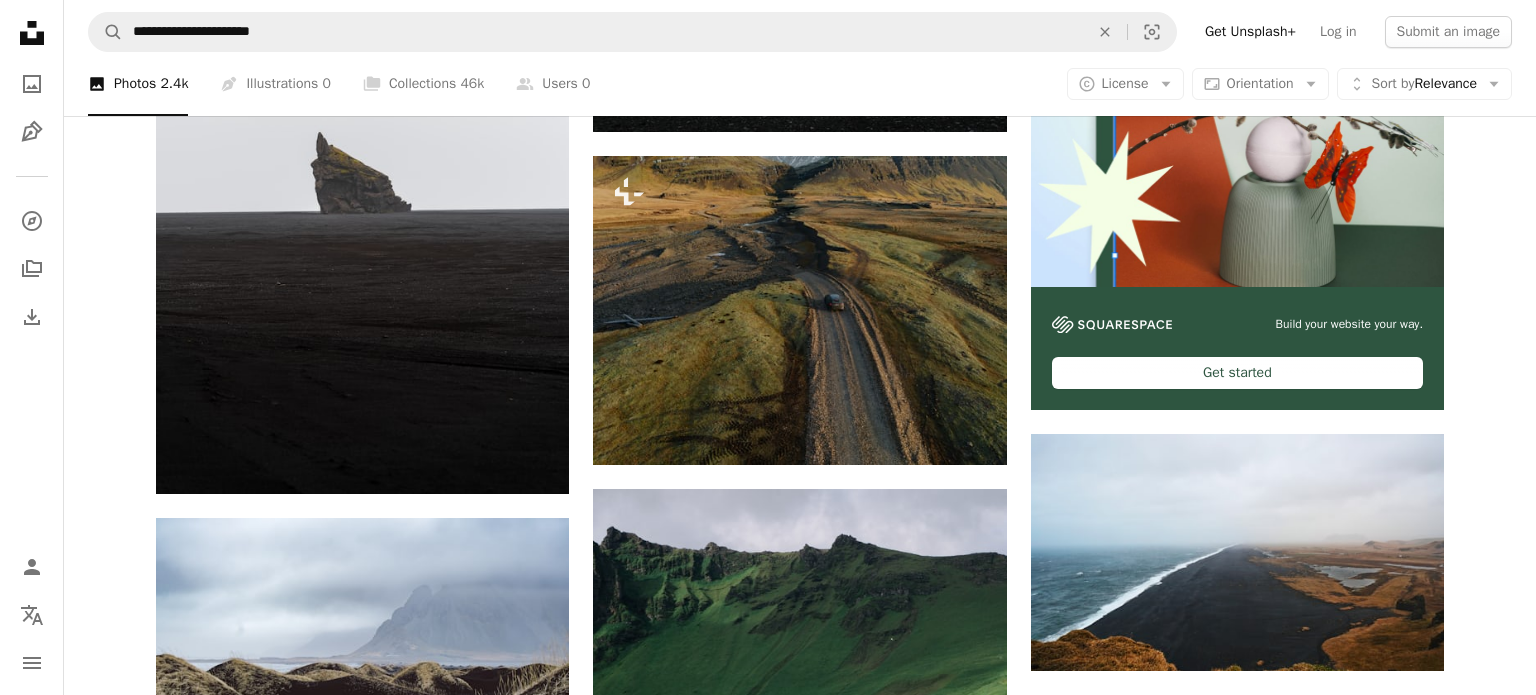 click at bounding box center [1237, 833] 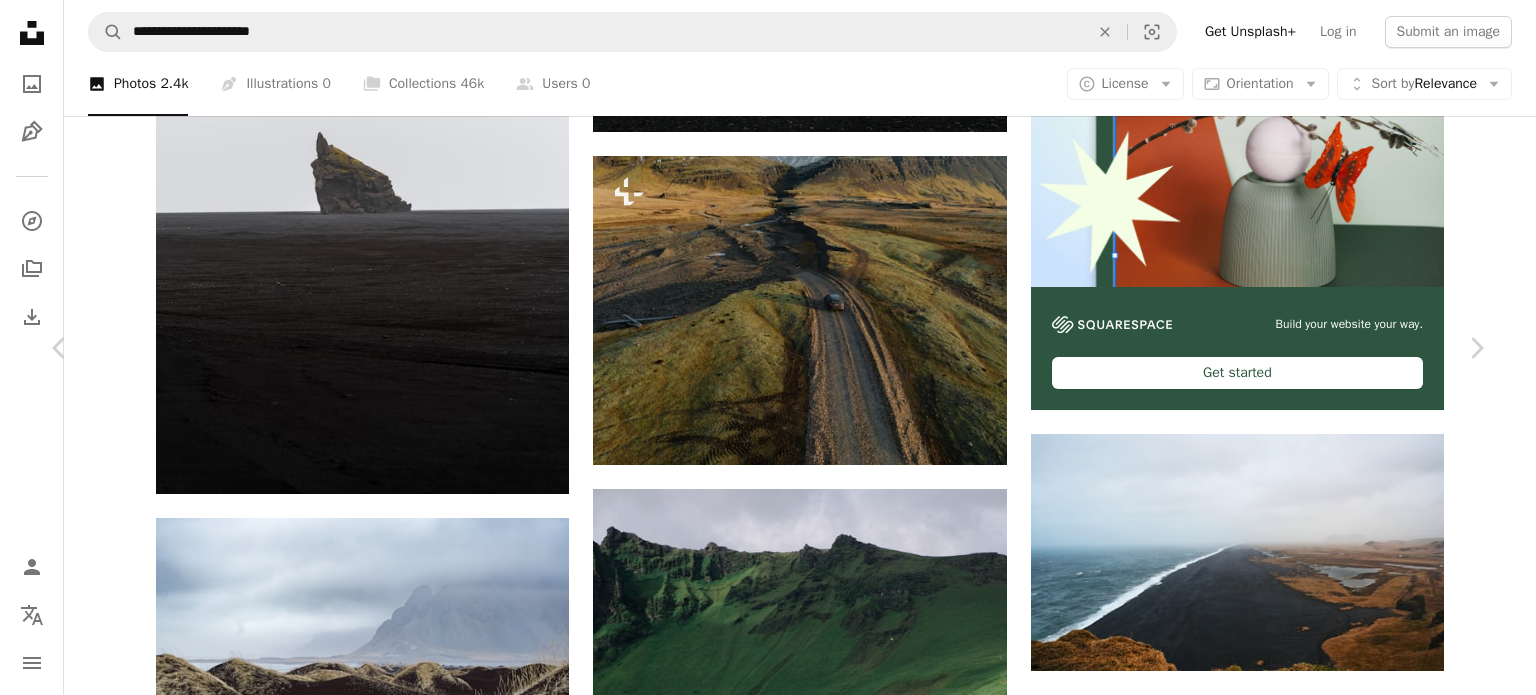 scroll, scrollTop: 0, scrollLeft: 0, axis: both 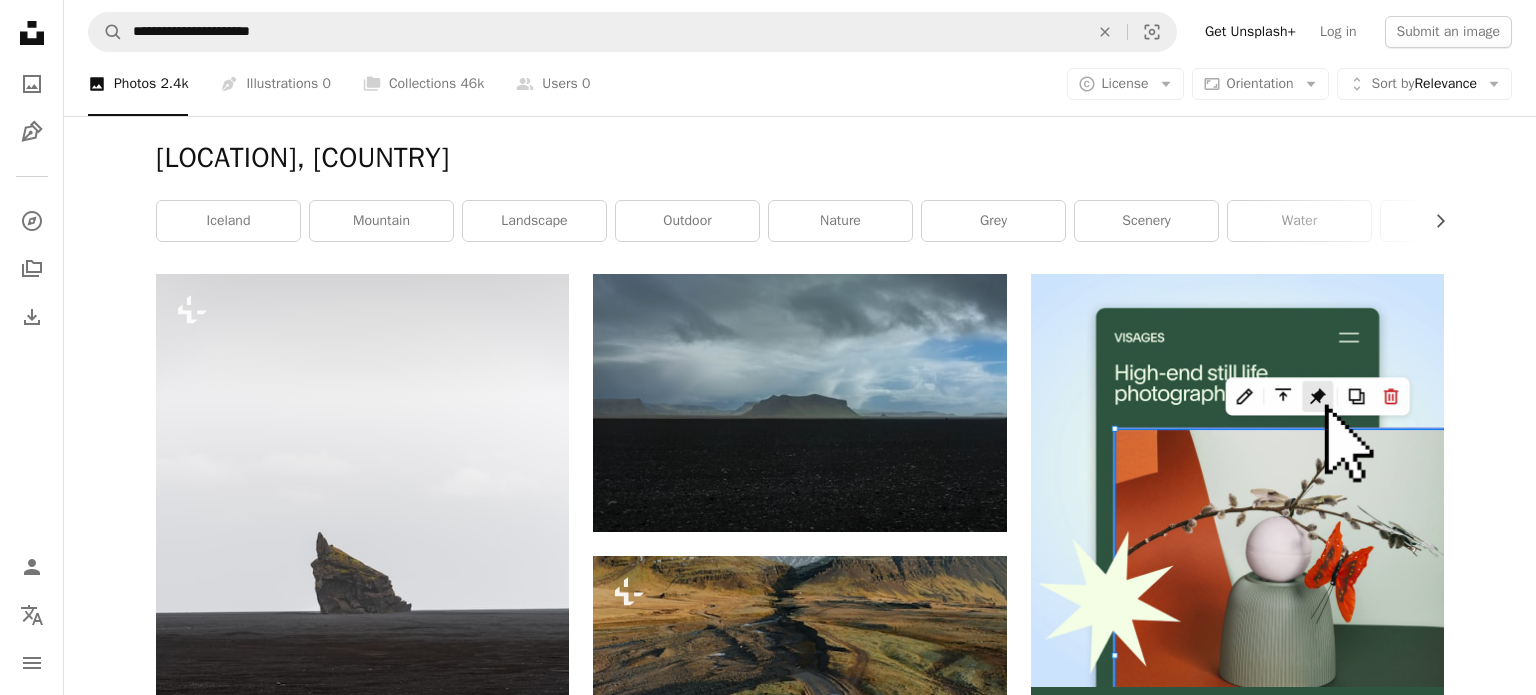 click at bounding box center (1237, 952) 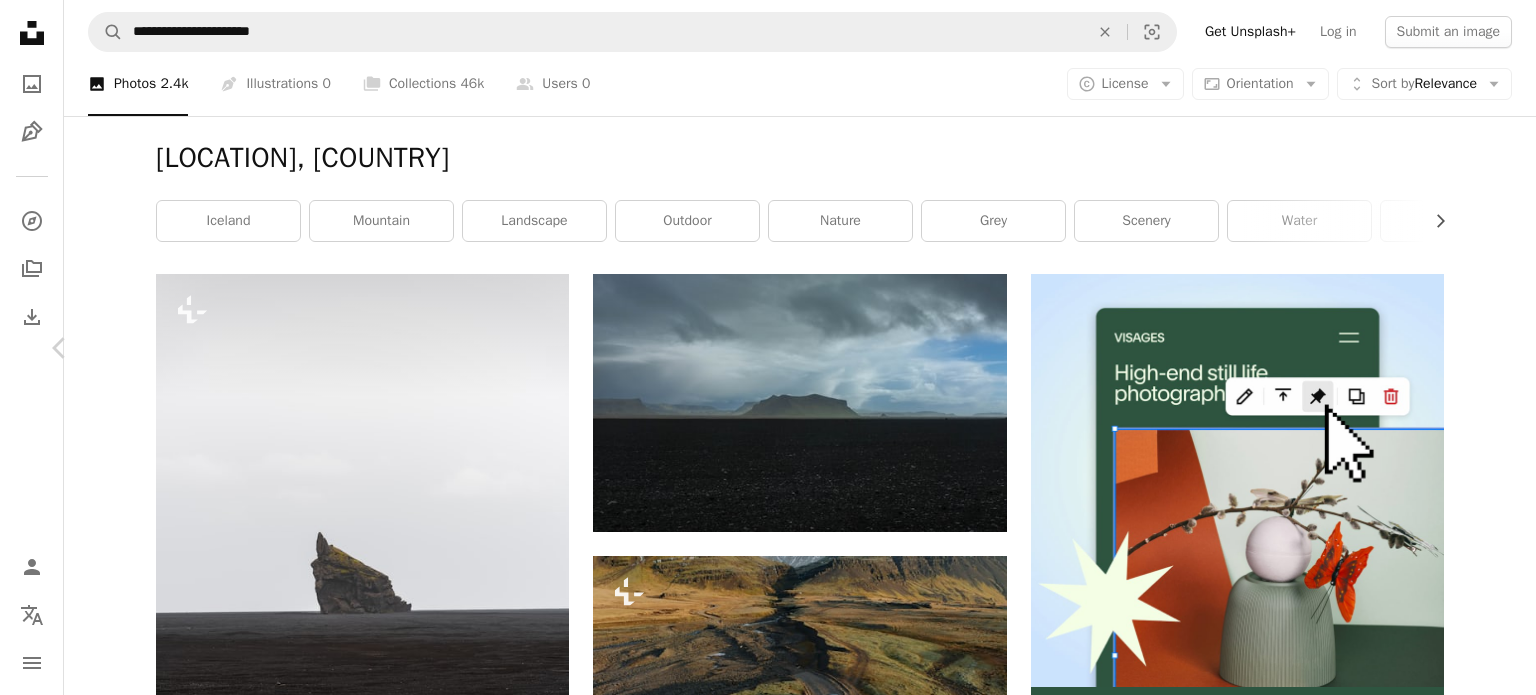 scroll, scrollTop: 16, scrollLeft: 0, axis: vertical 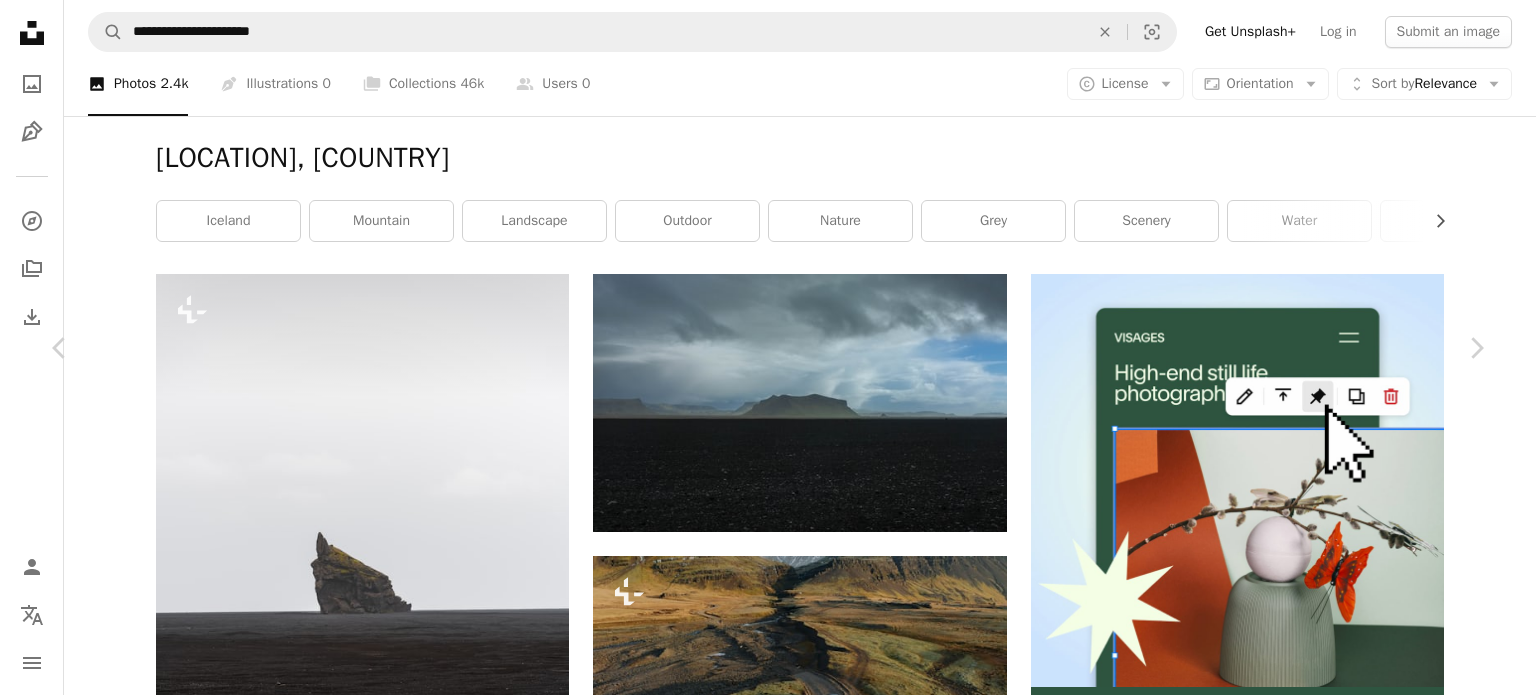 click on "An X shape Chevron left Chevron right [FIRST] [LAST] [PERSON] A heart A plus sign Edit image   Plus sign for Unsplash+ Download free Chevron down Zoom in Views 6,415,439 Downloads 192,762 Featured in Photos A forward-right arrow Share Info icon Info More Actions Black Sands Triptych A map marker [COUNTRY] Calendar outlined Published on  [DATE] Camera SONY, ILCE-6300 Safety Free to use under the  Unsplash License beach black sea [COUNTRY] sand fog wallpapers horizon view coast cliff coastal black sand shore seashore coastline heights sands wallpaper grey Creative Commons images Browse premium related images on iStock  |  Save 20% with code UNSPLASH20 View more on iStock  ↗ Related images A heart A plus sign [FIRST] [LAST] Arrow pointing down Plus sign for Unsplash+ A heart A plus sign [PERSON] + [PERSON] For  Unsplash+ A lock   Download A heart A plus sign [FIRST] [LAST] Arrow pointing down A heart A plus sign" at bounding box center (768, 5406) 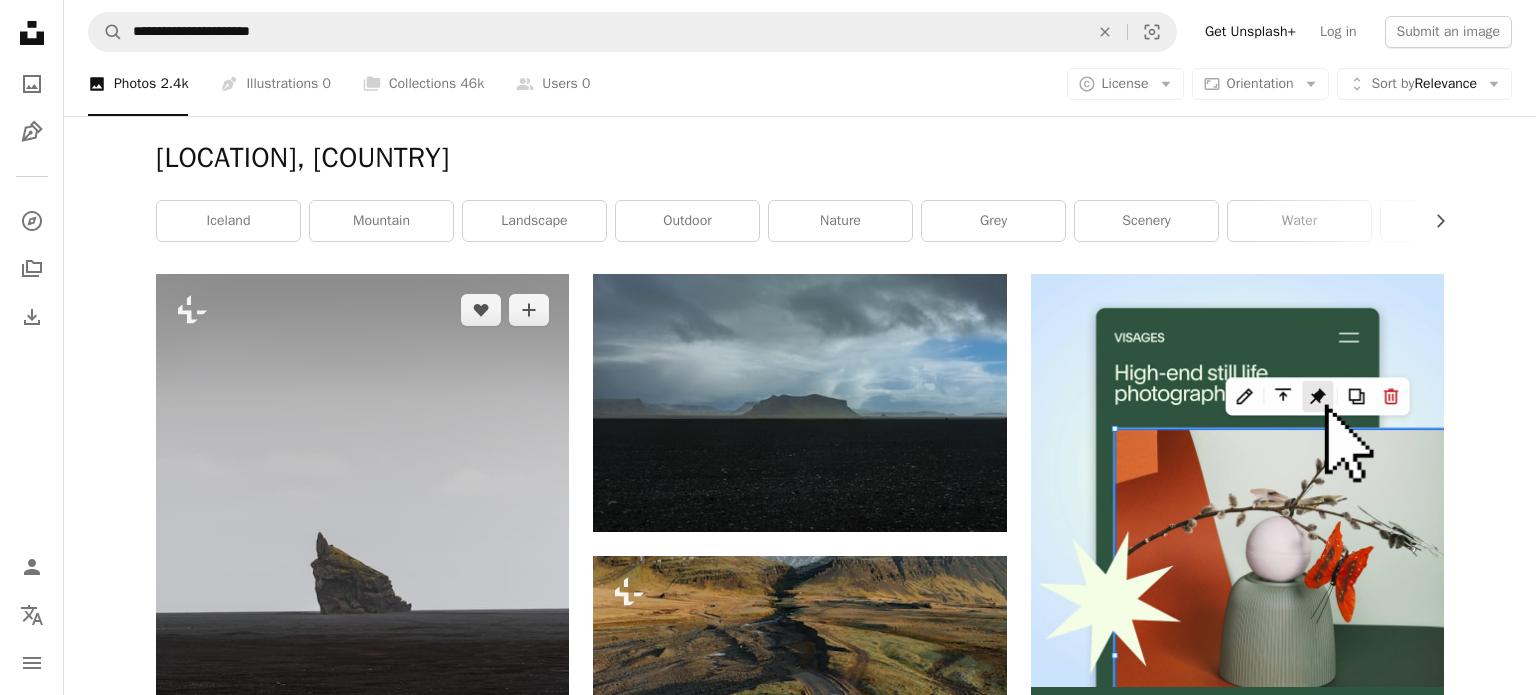 click at bounding box center [362, 584] 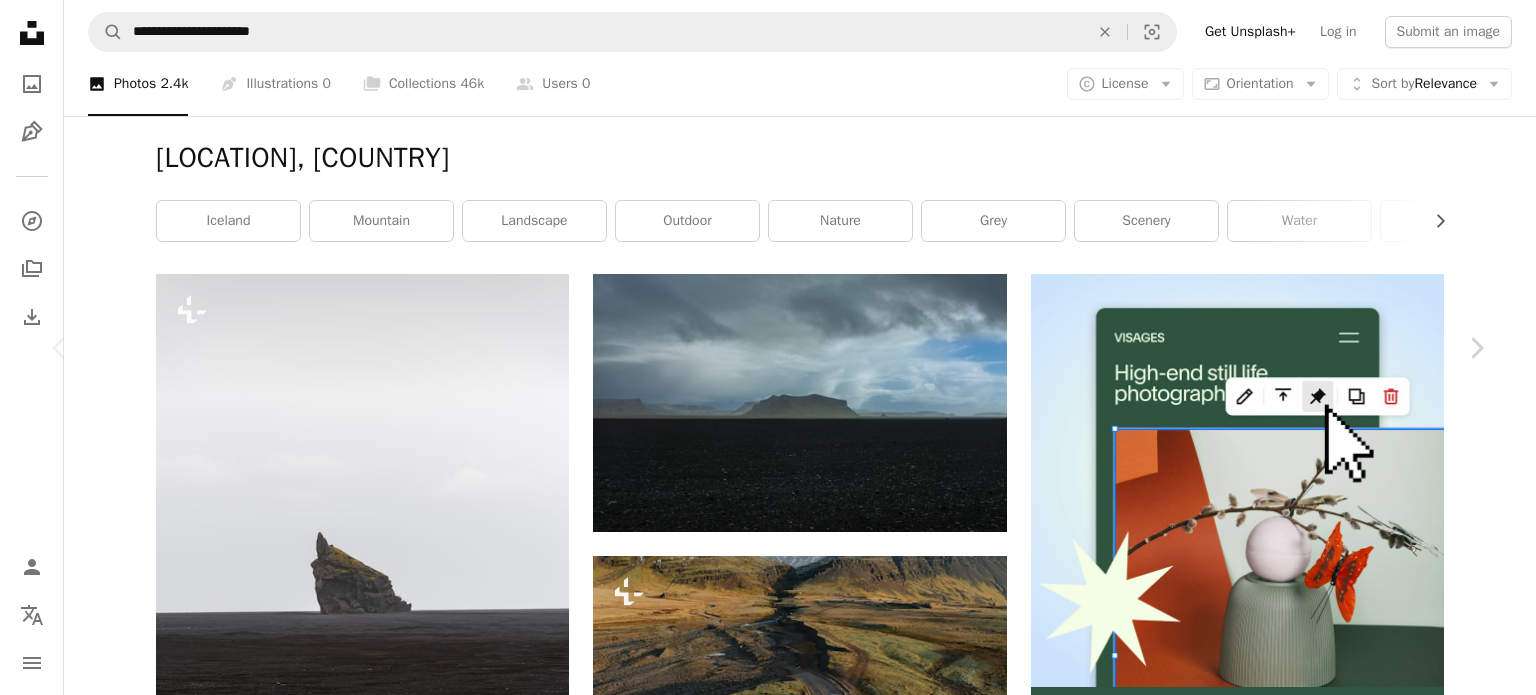 scroll, scrollTop: 24, scrollLeft: 0, axis: vertical 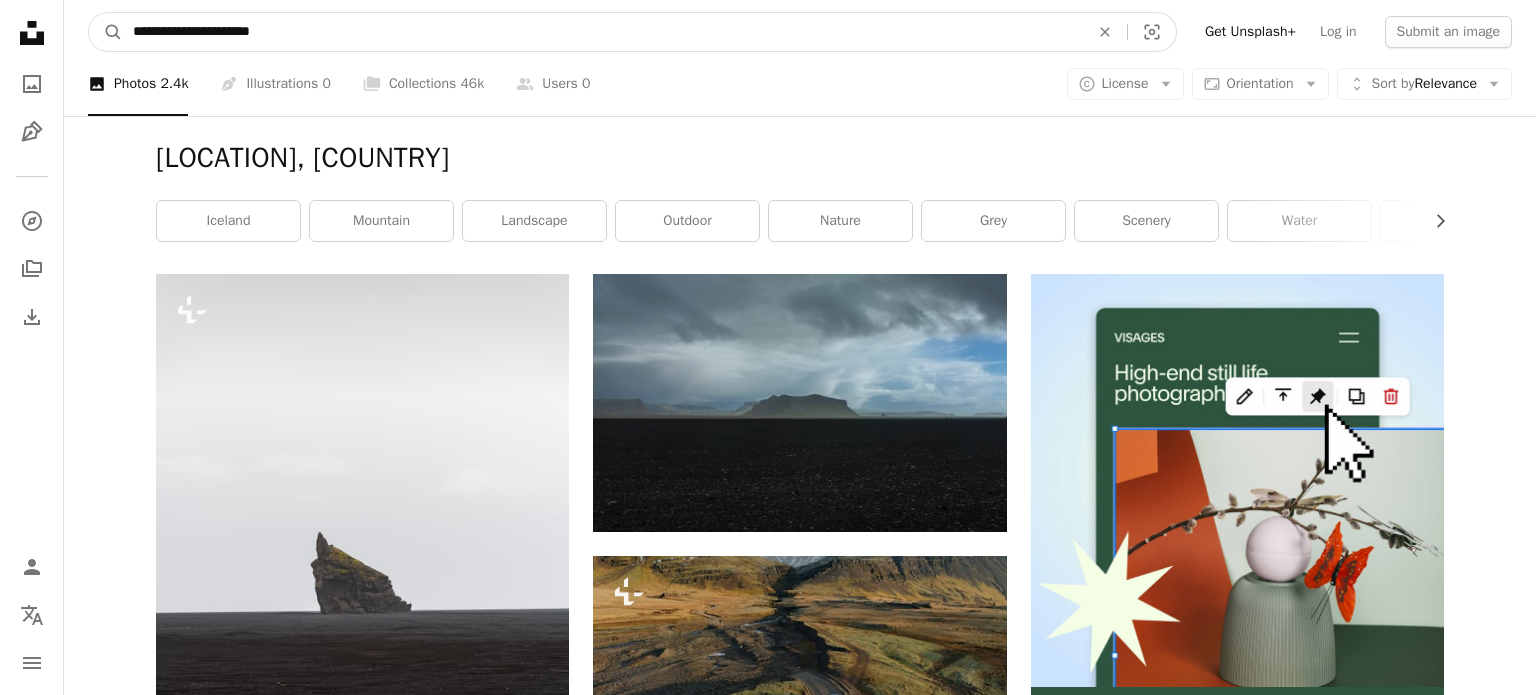 drag, startPoint x: 213, startPoint y: 31, endPoint x: 392, endPoint y: 47, distance: 179.71365 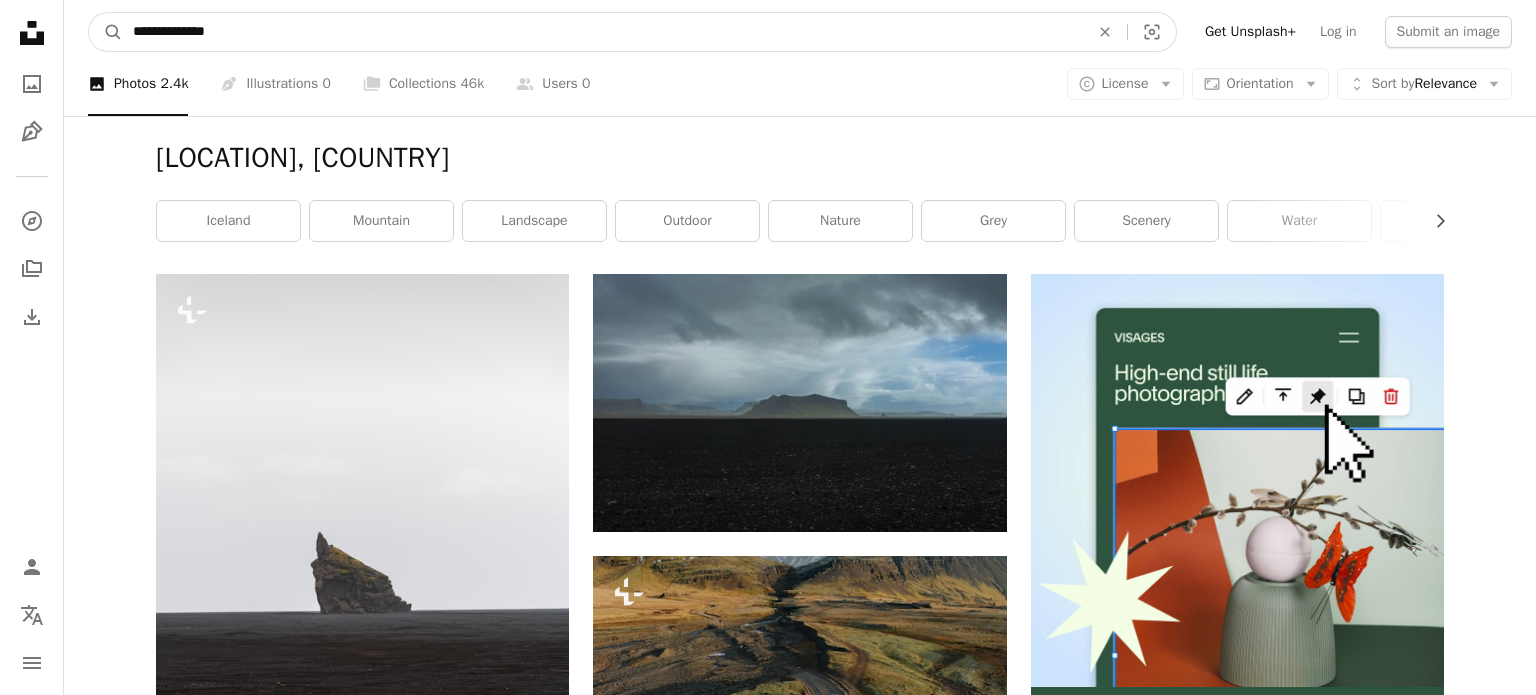 click on "A magnifying glass" at bounding box center (106, 32) 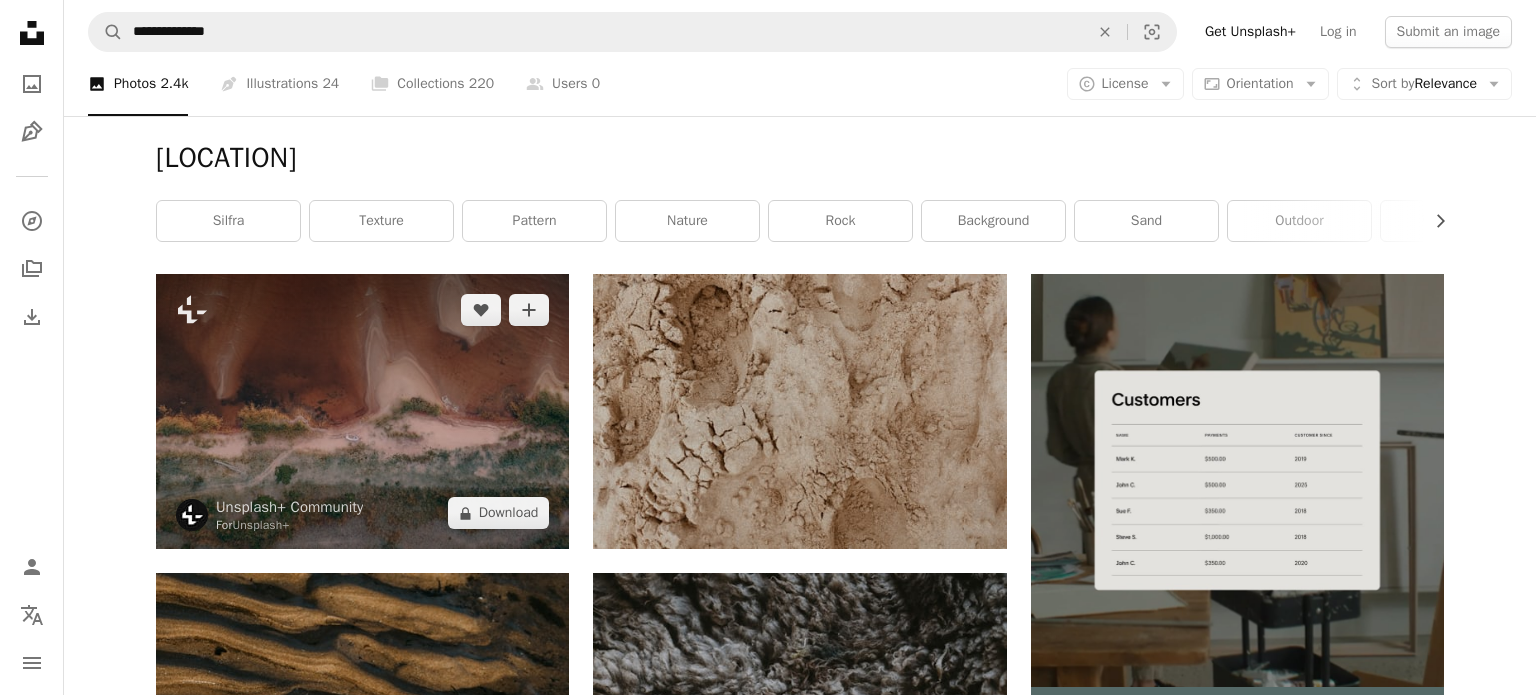 click at bounding box center (362, 411) 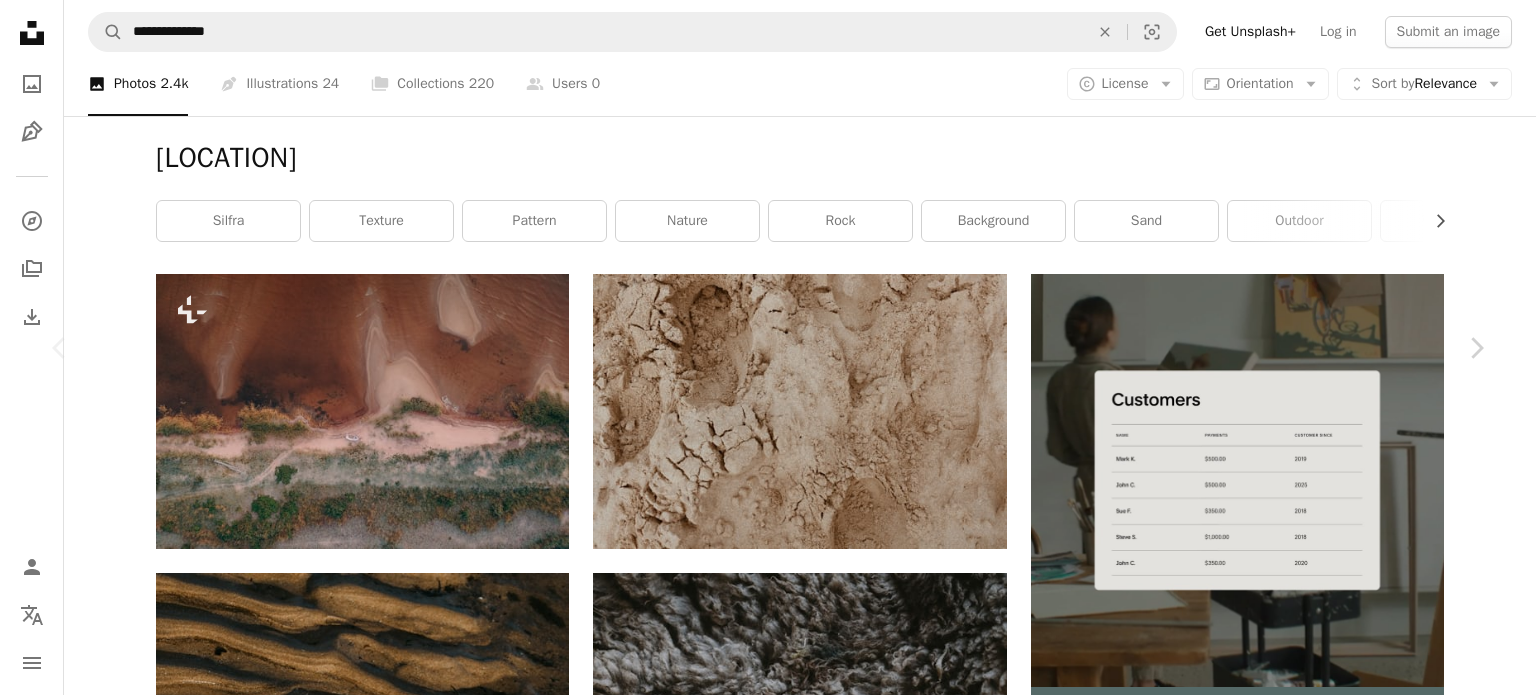 scroll, scrollTop: 0, scrollLeft: 0, axis: both 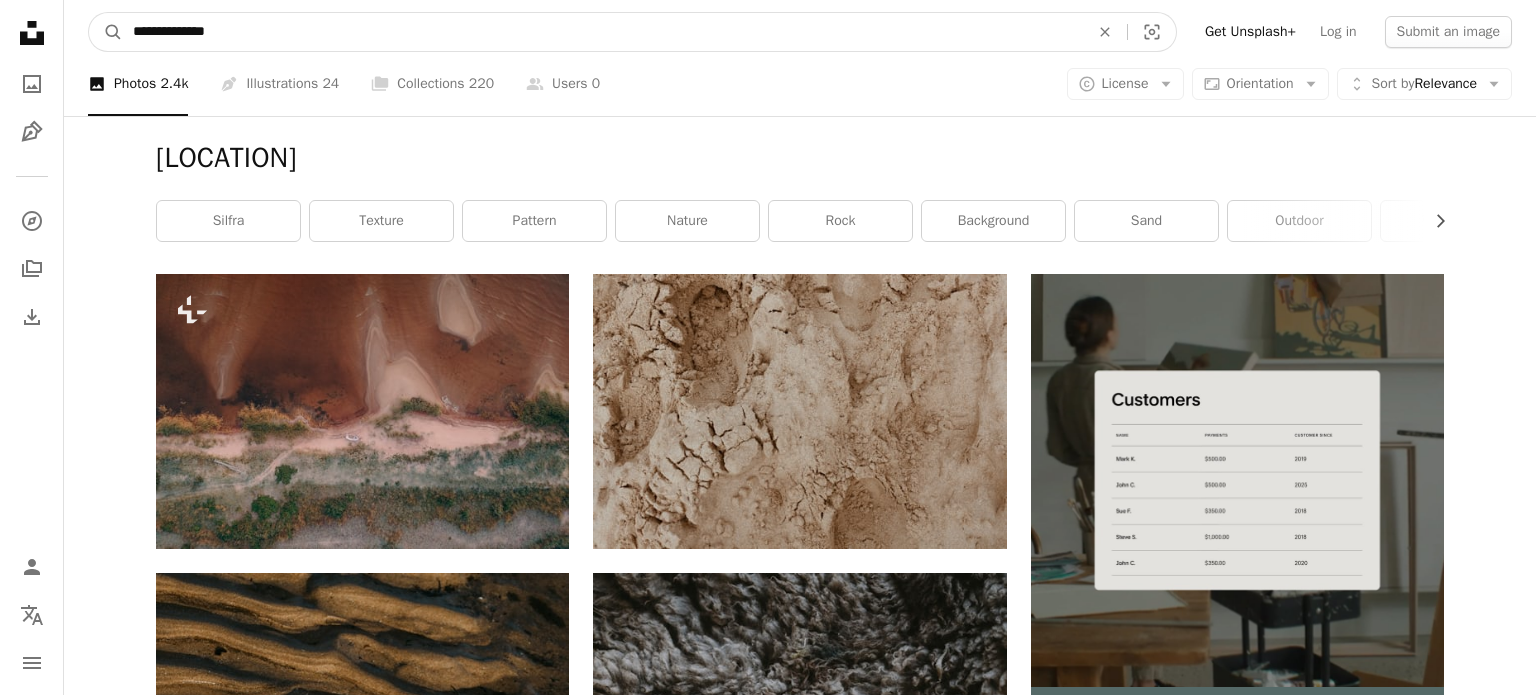 drag, startPoint x: 262, startPoint y: 23, endPoint x: 81, endPoint y: 23, distance: 181 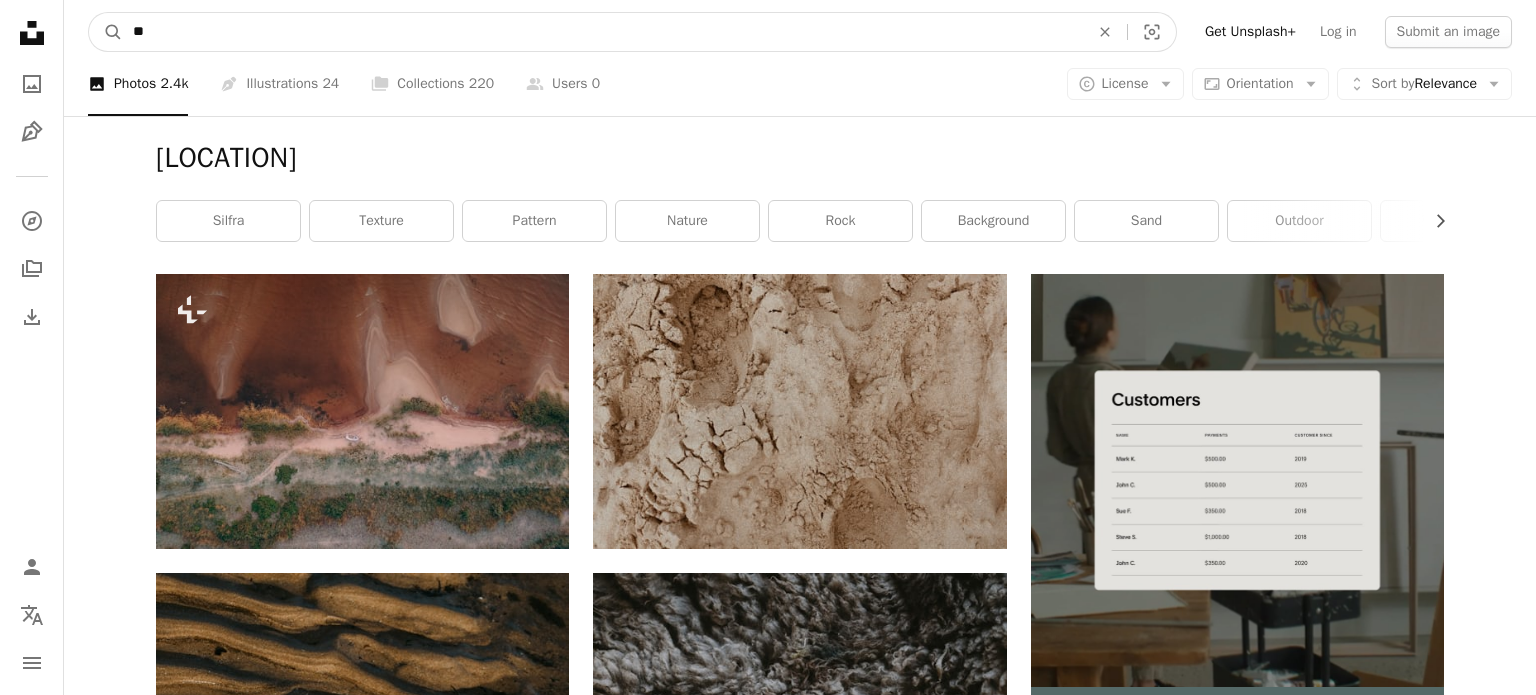 type on "*" 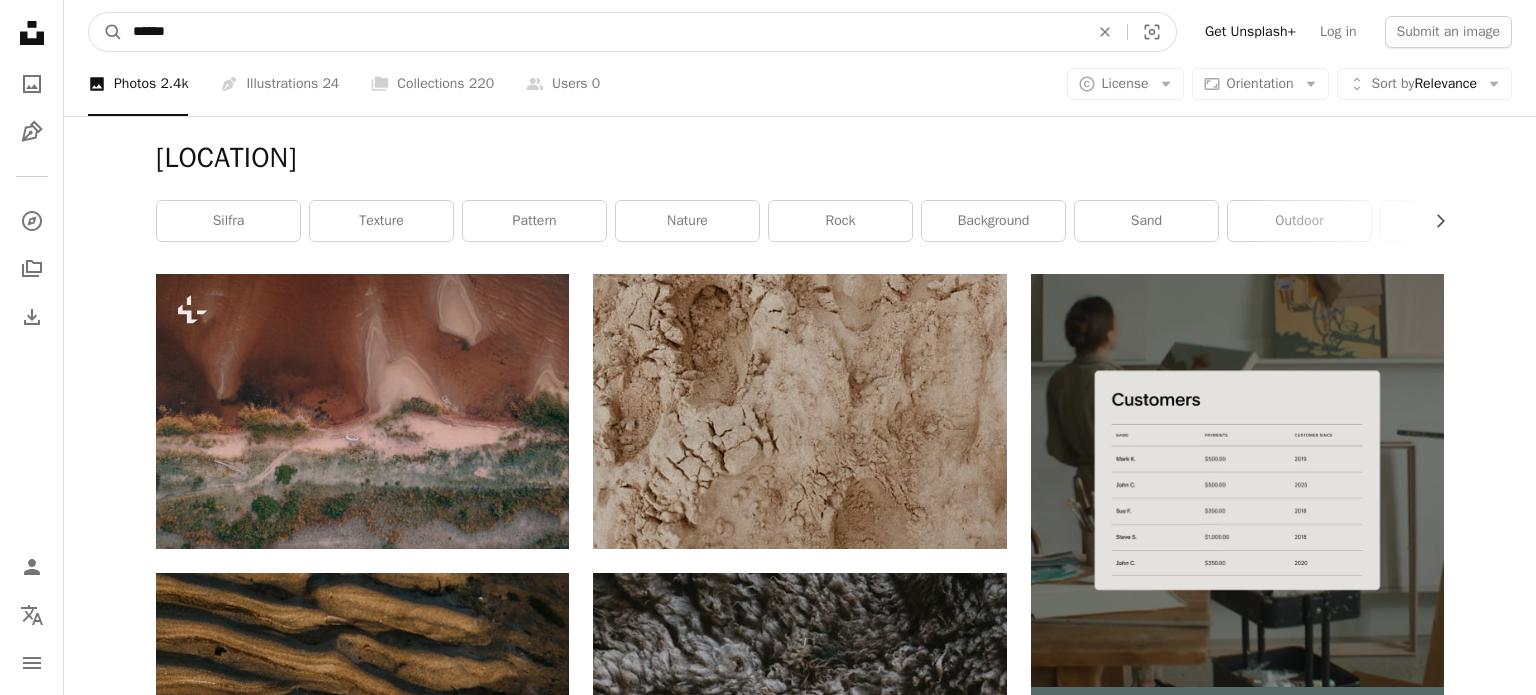 type on "*******" 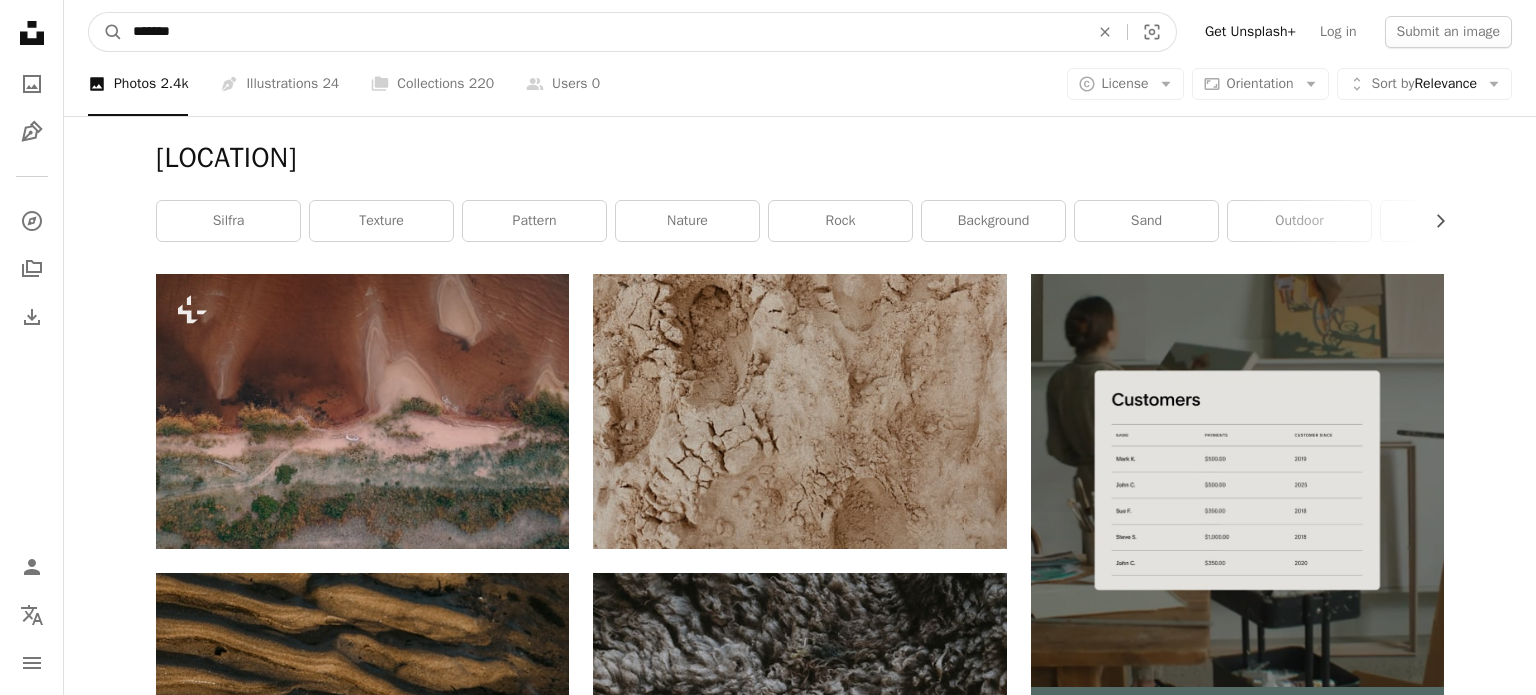 click on "A magnifying glass" at bounding box center (106, 32) 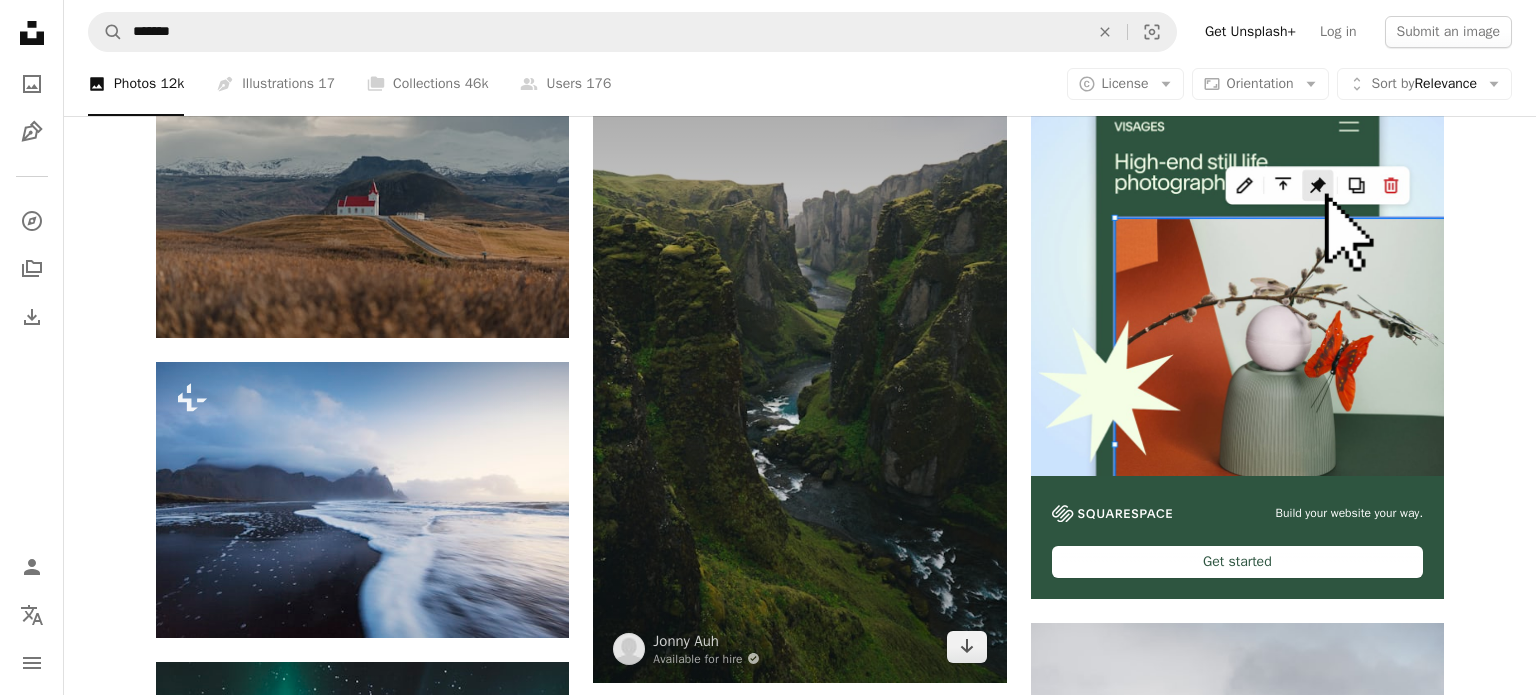 scroll, scrollTop: 308, scrollLeft: 0, axis: vertical 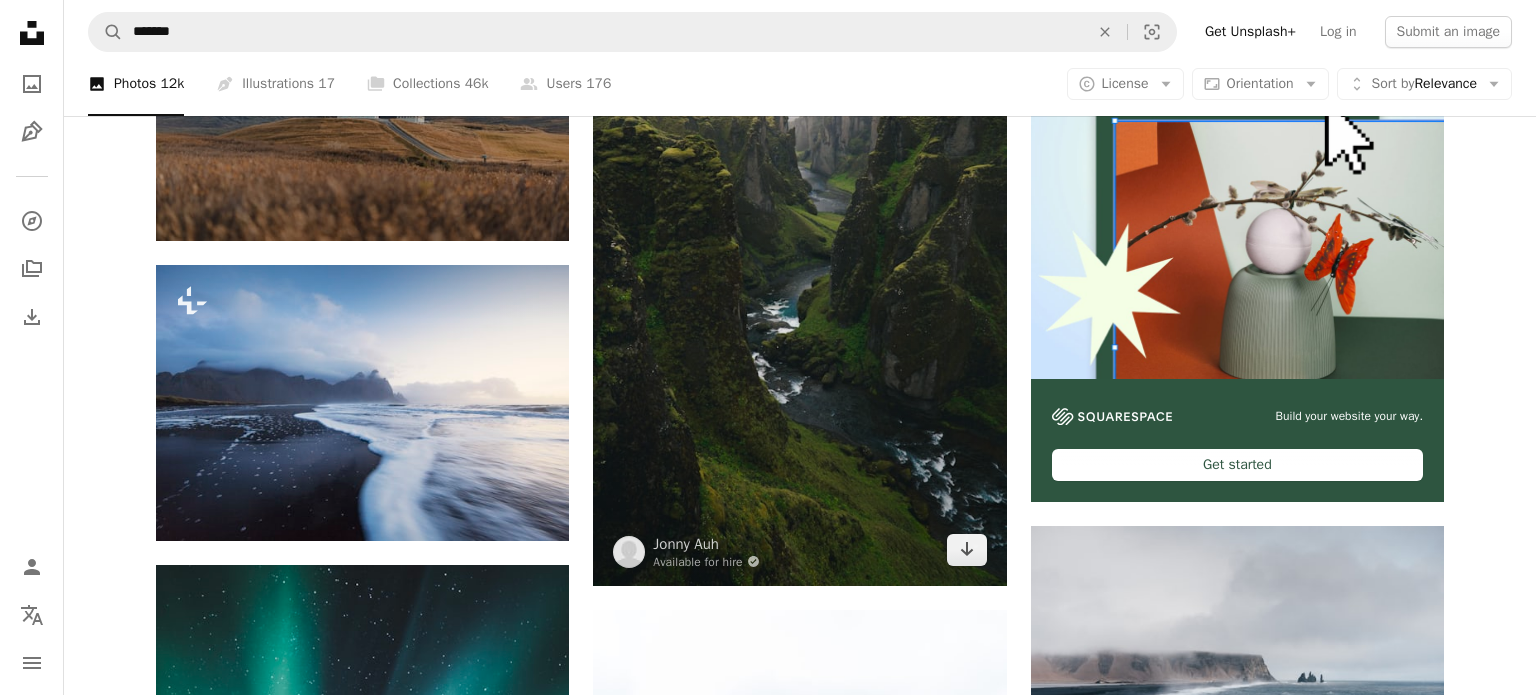 click at bounding box center [799, 276] 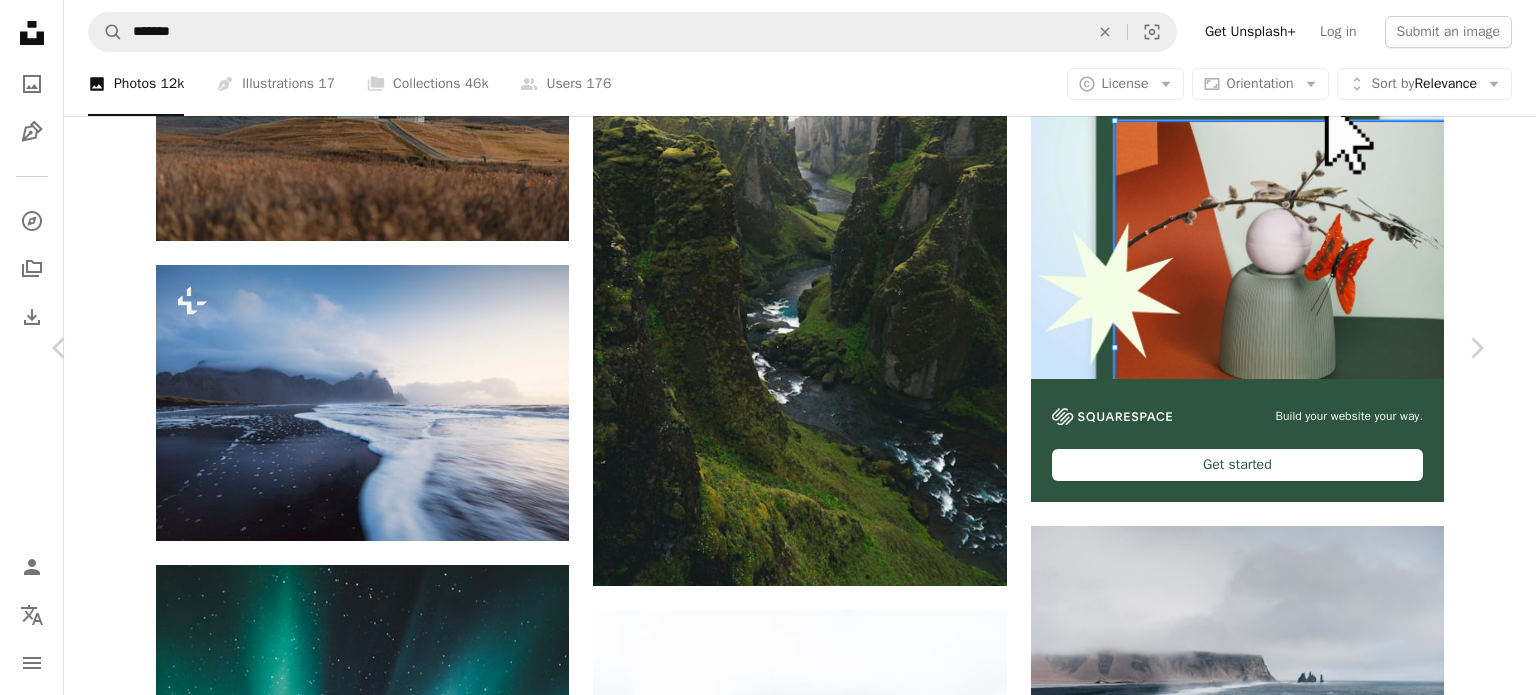 scroll, scrollTop: 0, scrollLeft: 0, axis: both 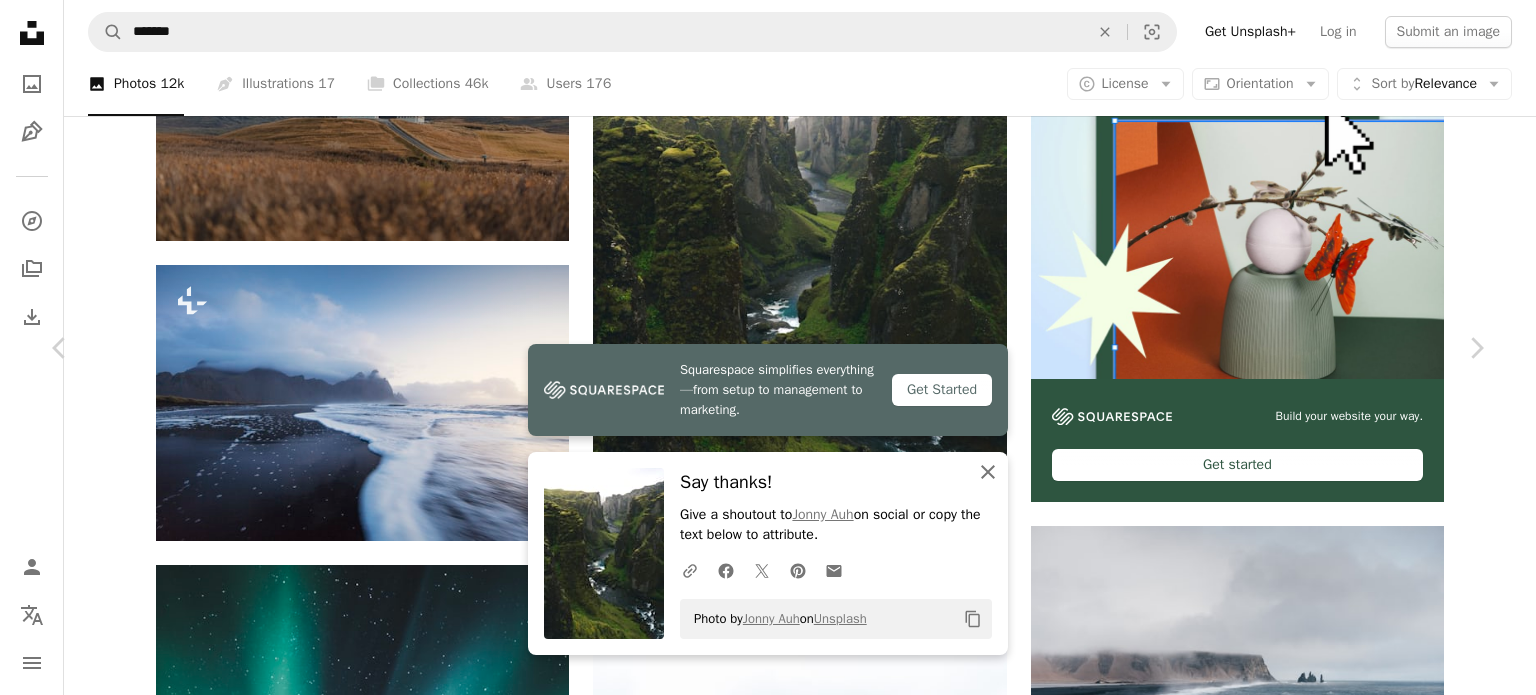 click on "An X shape" 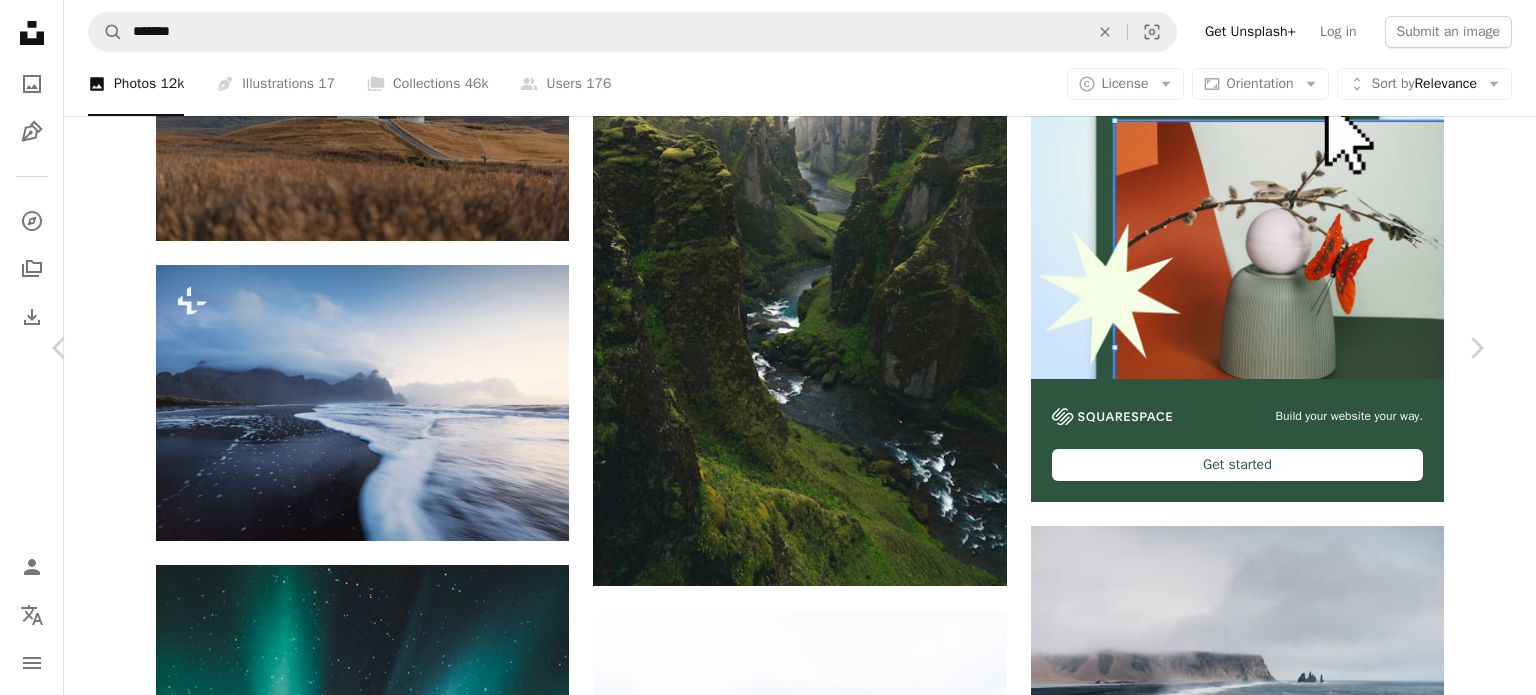 click on "An X shape Chevron left Chevron right Jonny Auh Available for hire A checkmark inside of a circle A heart A plus sign Edit image   Plus sign for Unsplash+ Download free Chevron down Zoom in Views 13,610,554 Downloads 171,617 Featured in Photos ,  Nature ,  Wallpapers A forward-right arrow Share Info icon Info More Actions This is a remote canyon on the South Coast of [CITY], way too hard to pronounce or spell. We came here in a torrential downpour, which is honestly how most of the weather on [CITY] is and I took the best picture I could under the conditions given to me. Read more A map marker [CITY] Calendar outlined Published on  [DATE] Camera SONY, ILCE-6300 Safety Free to use under the  Unsplash License land green river [CITY] landscape wallpaper beautiful wallpapers backgrounds scenic greenery canyon beautiful background landscape wallpaper background bing wallpaper evergreen pretty wallpaper golden circle pretty landscape wallpaper background Public domain images Browse premium related images on iStock" at bounding box center [768, 4193] 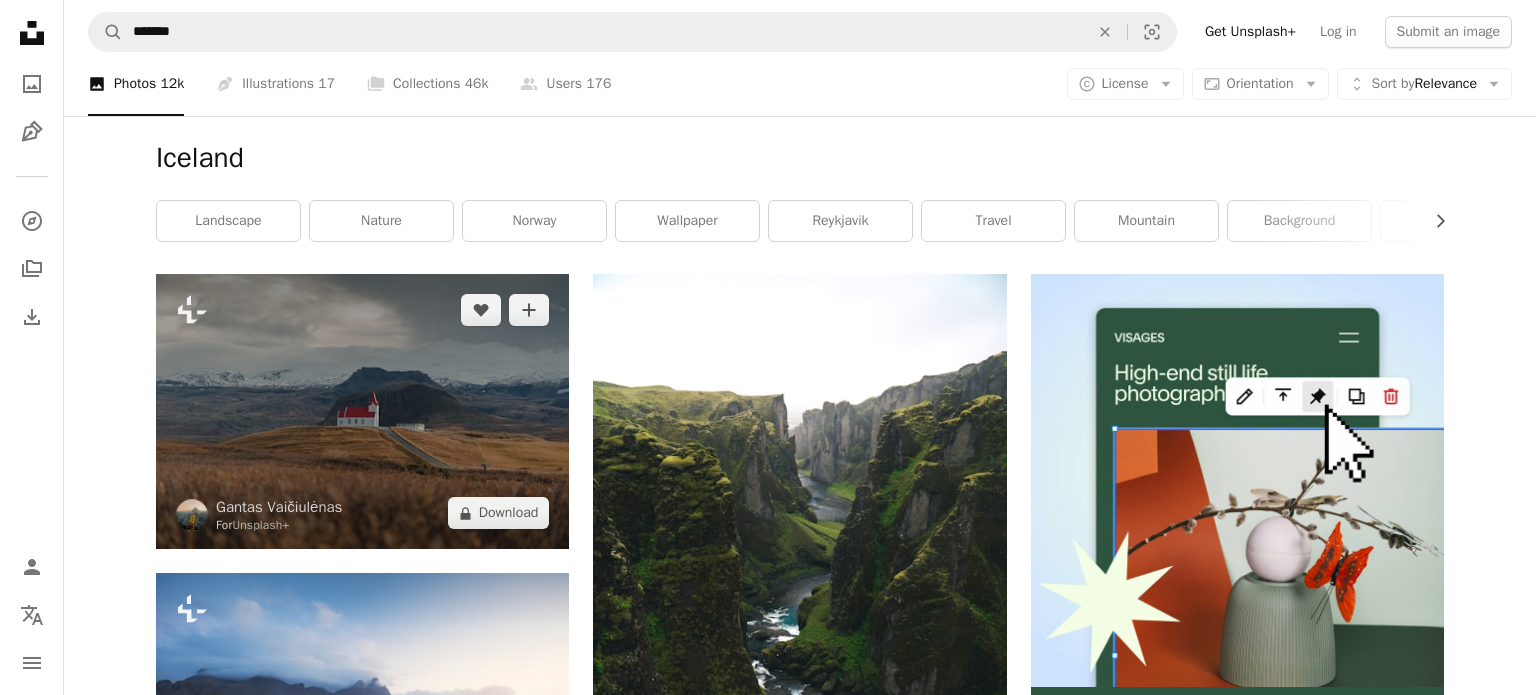 scroll, scrollTop: 0, scrollLeft: 0, axis: both 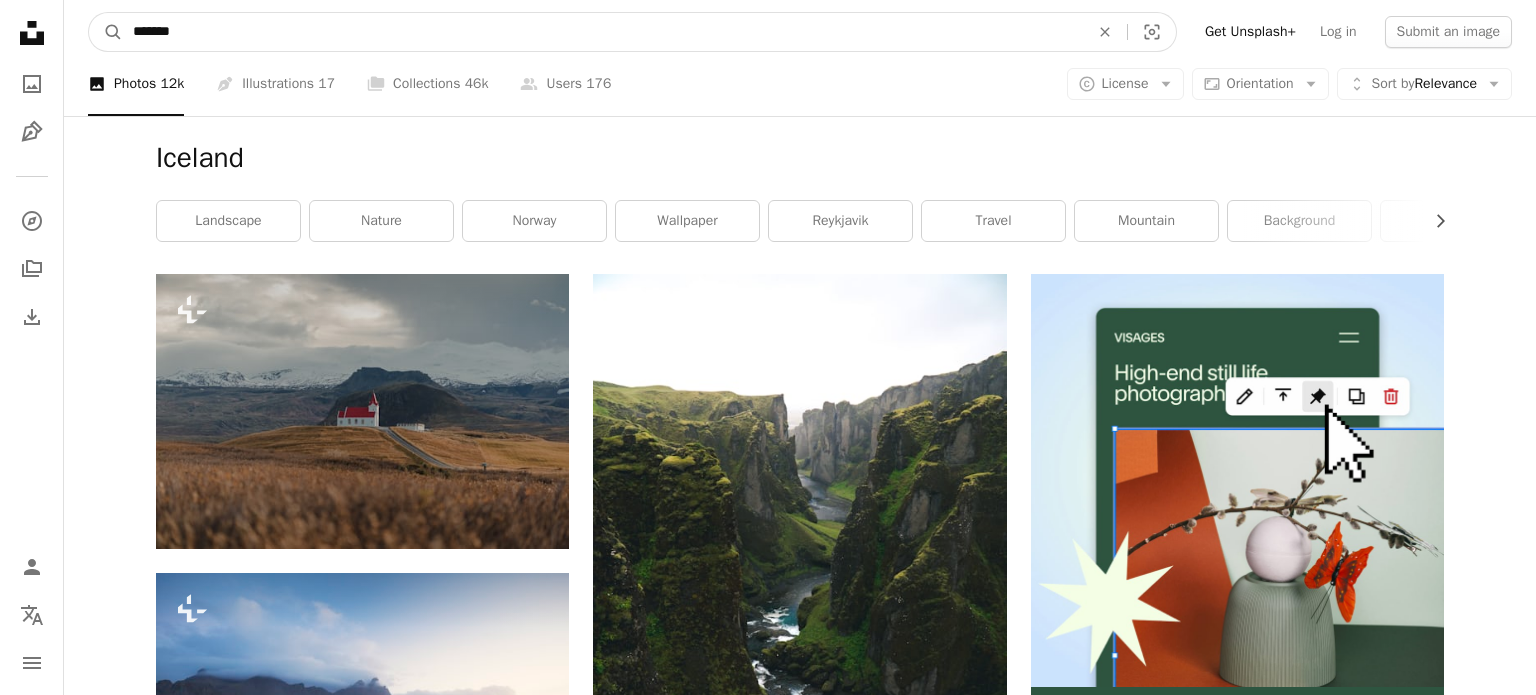 drag, startPoint x: 317, startPoint y: 44, endPoint x: 7, endPoint y: 42, distance: 310.00644 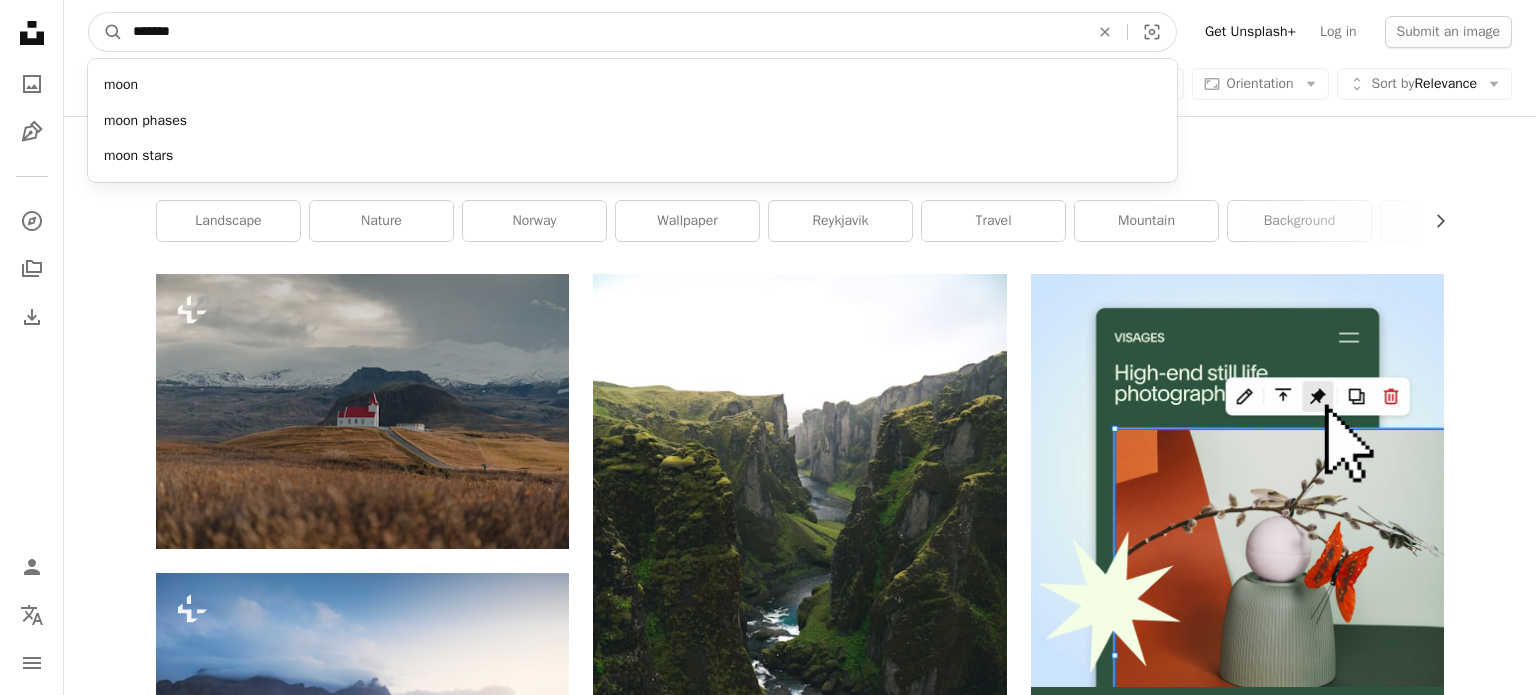 type on "*******" 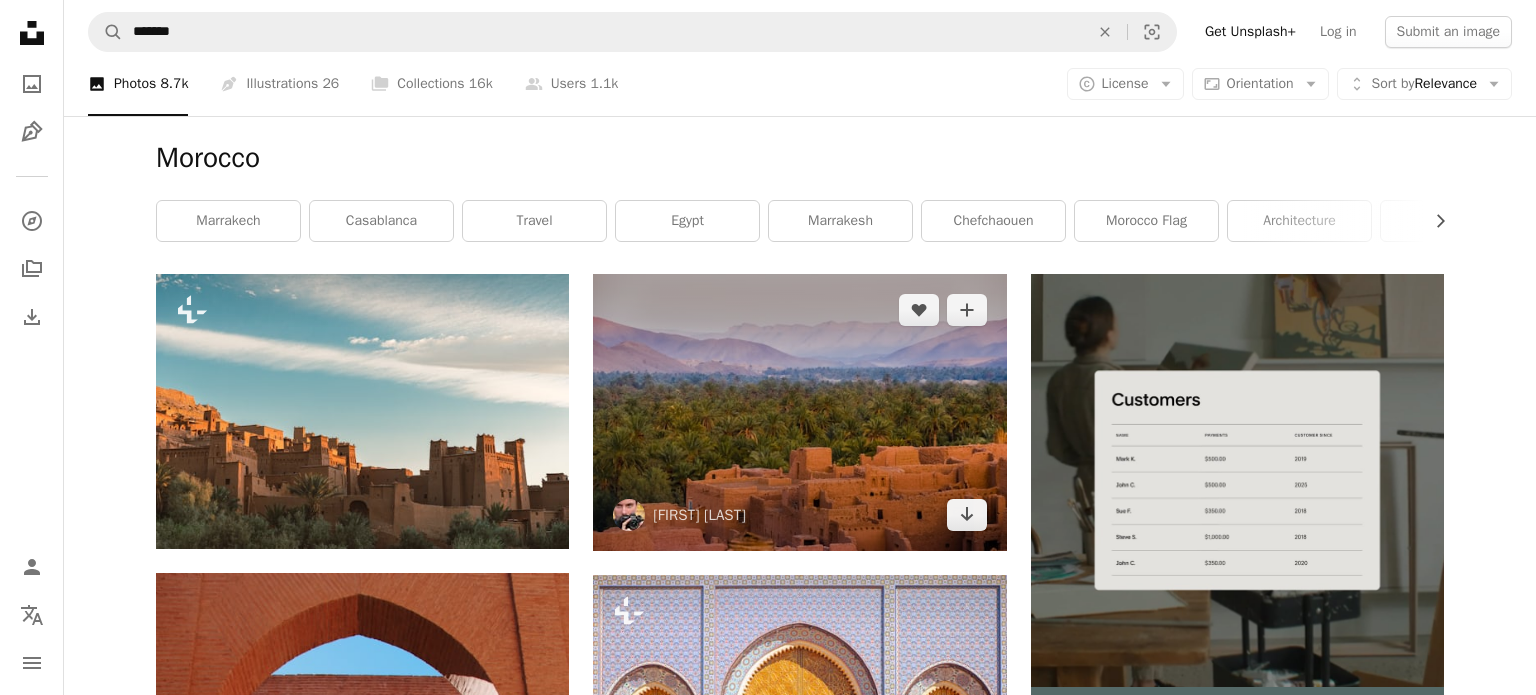 click at bounding box center (799, 412) 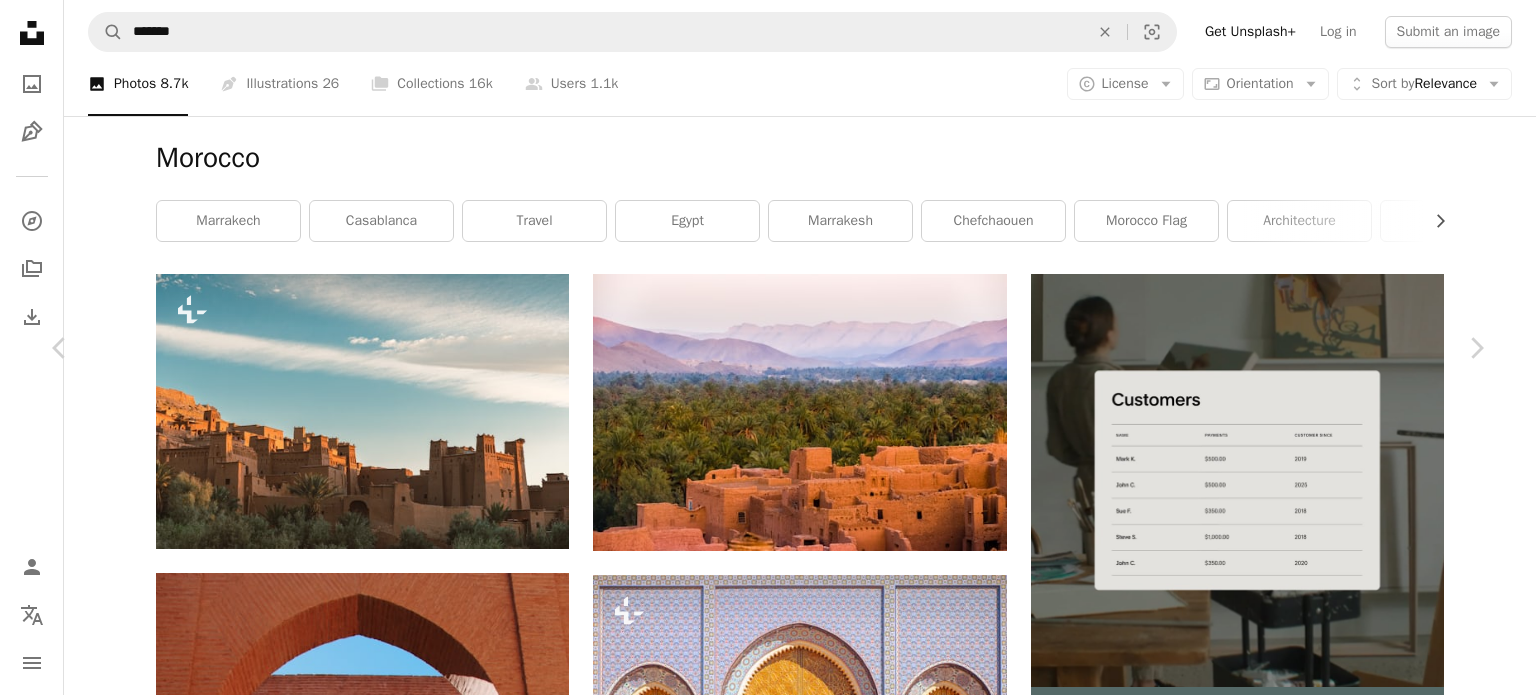 click on "Download free" at bounding box center (1287, 5030) 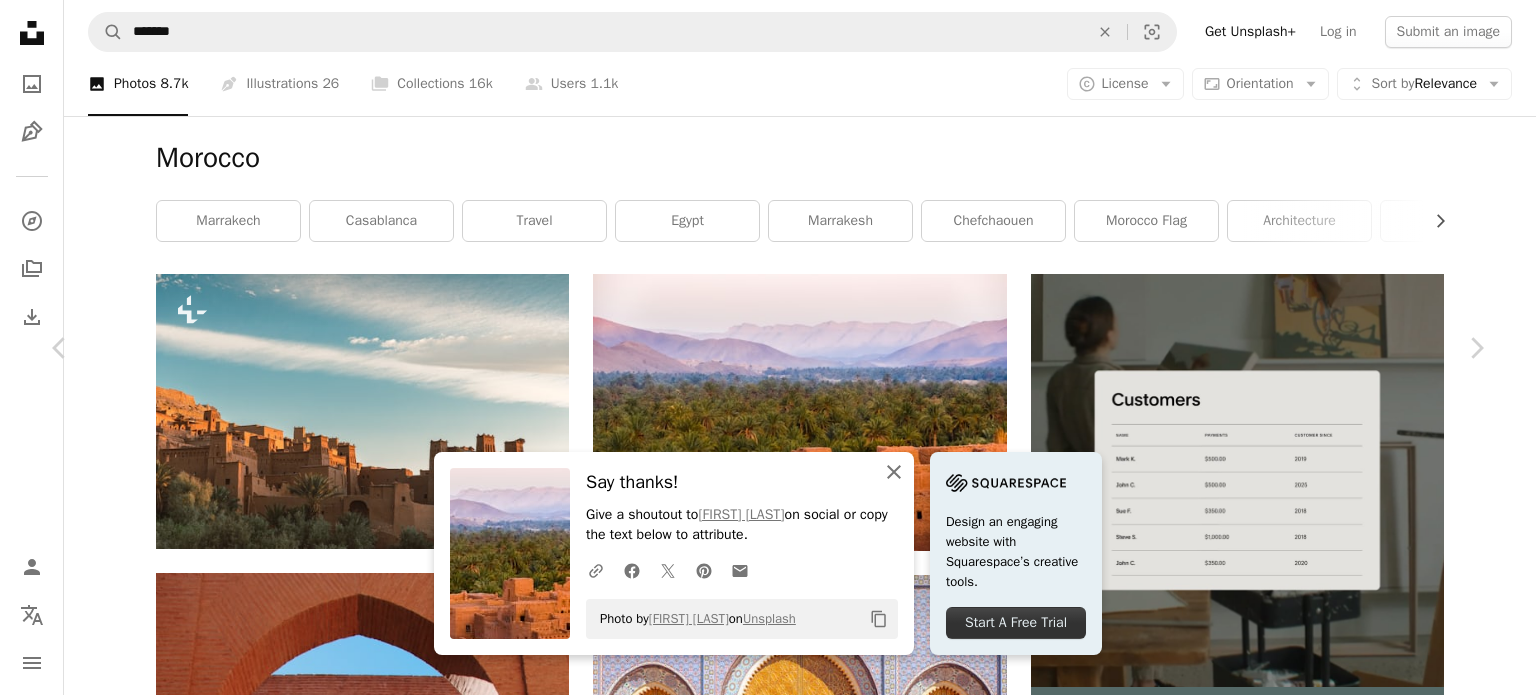 click on "An X shape" 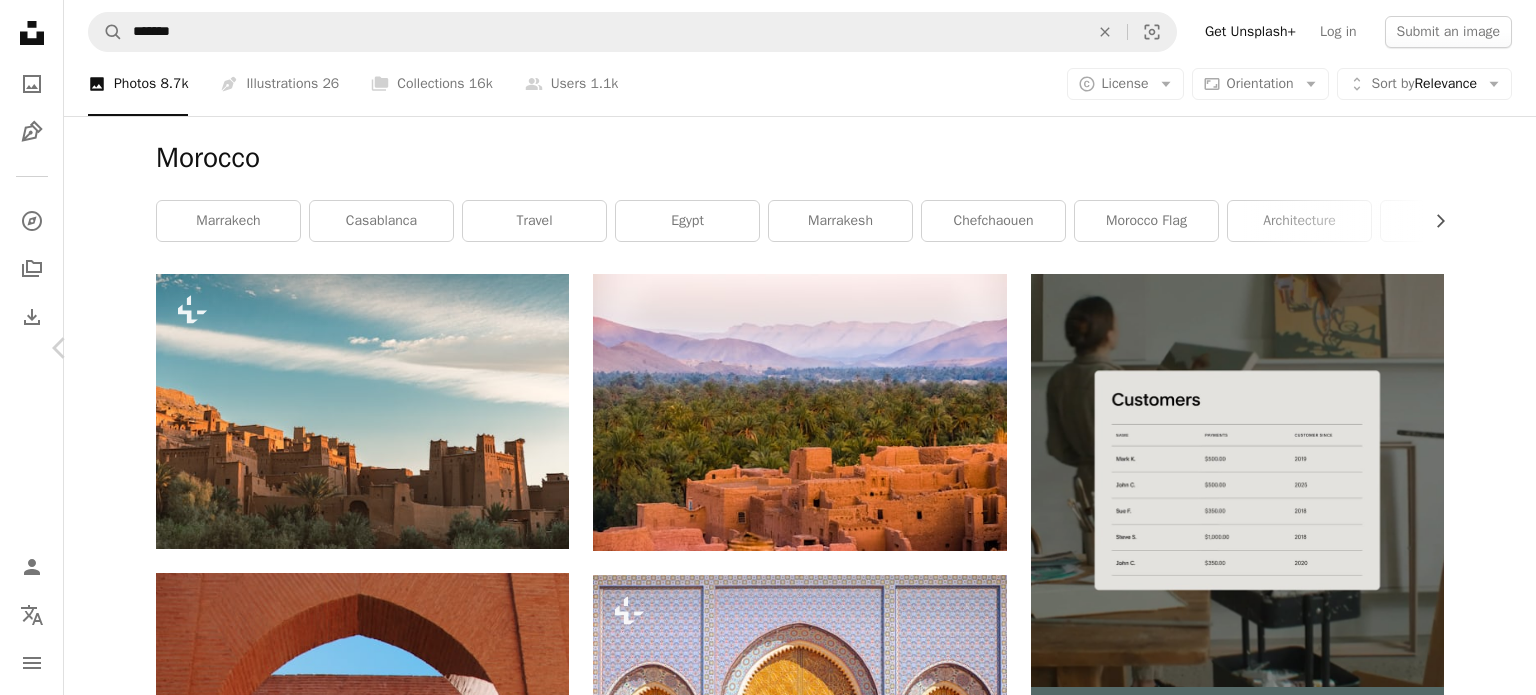 click on "Chevron right" at bounding box center (1476, 348) 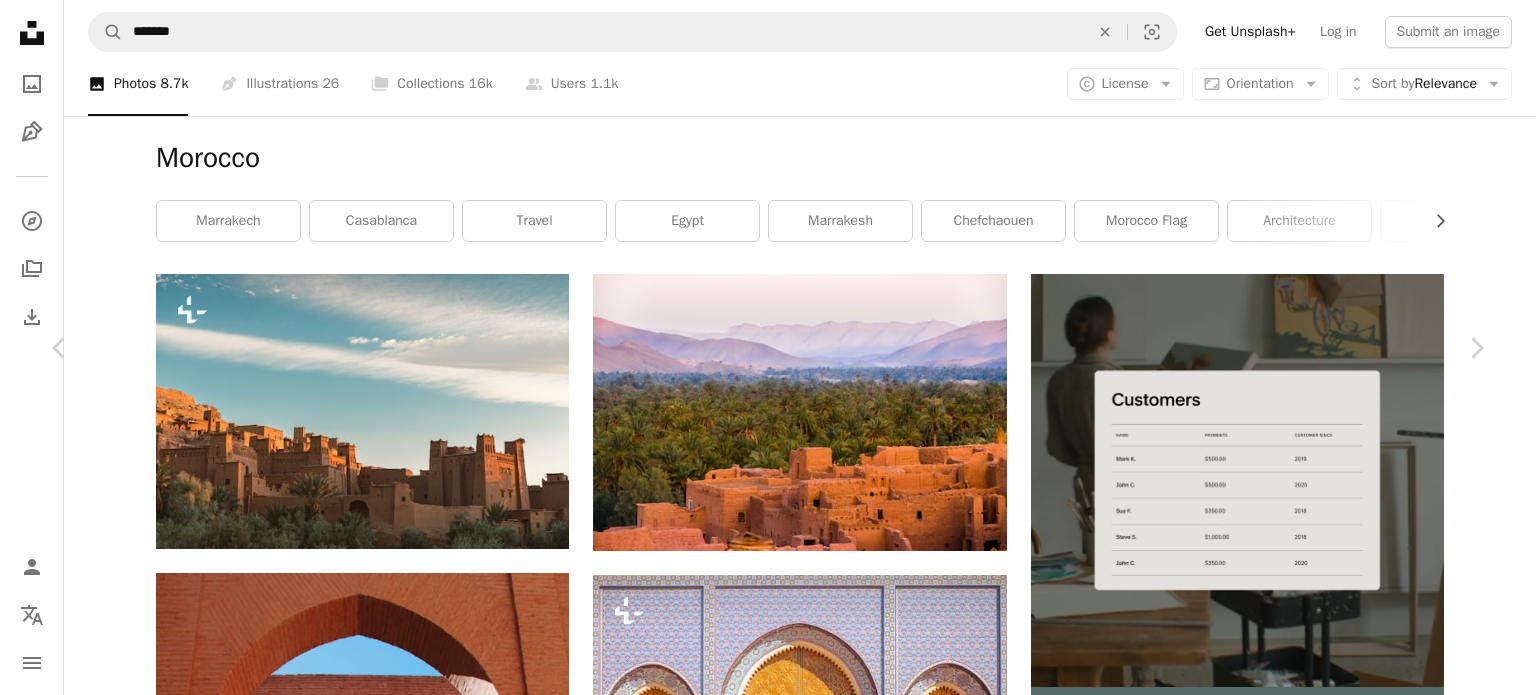 click on "An X shape Chevron left Chevron right [FIRST] [LAST] [PERSON] A heart A plus sign Edit image   Plus sign for Unsplash+ Download free Chevron down Zoom in Views 4,788,694 Downloads 60,091 Featured in Photos ,  Nature ,  Travel A forward-right arrow Share Info icon Info More Actions Shot after the rain in the beautiful city of [CITY], [COUNTRY]. A map marker [CITY], [COUNTRY] Calendar outlined Published on  [DATE] Camera HUAWEI, ELE-L29 Safety Free to use under the  Unsplash License blue [COUNTRY] flower travel art house plant home decor blossom flower arrangement pot [CITY] Free stock photos Browse premium related images on iStock  |  Save 20% with code UNSPLASH20 View more on iStock  ↗ Related images A heart A plus sign [FIRST] [LAST] Available for hire A checkmark inside of a circle Arrow pointing down Plus sign for Unsplash+ A heart A plus sign [COMPANY] For  Unsplash+ A lock   Download A heart A plus sign [FIRST] [LAST] Available for hire A checkmark inside of a circle" at bounding box center (768, 5330) 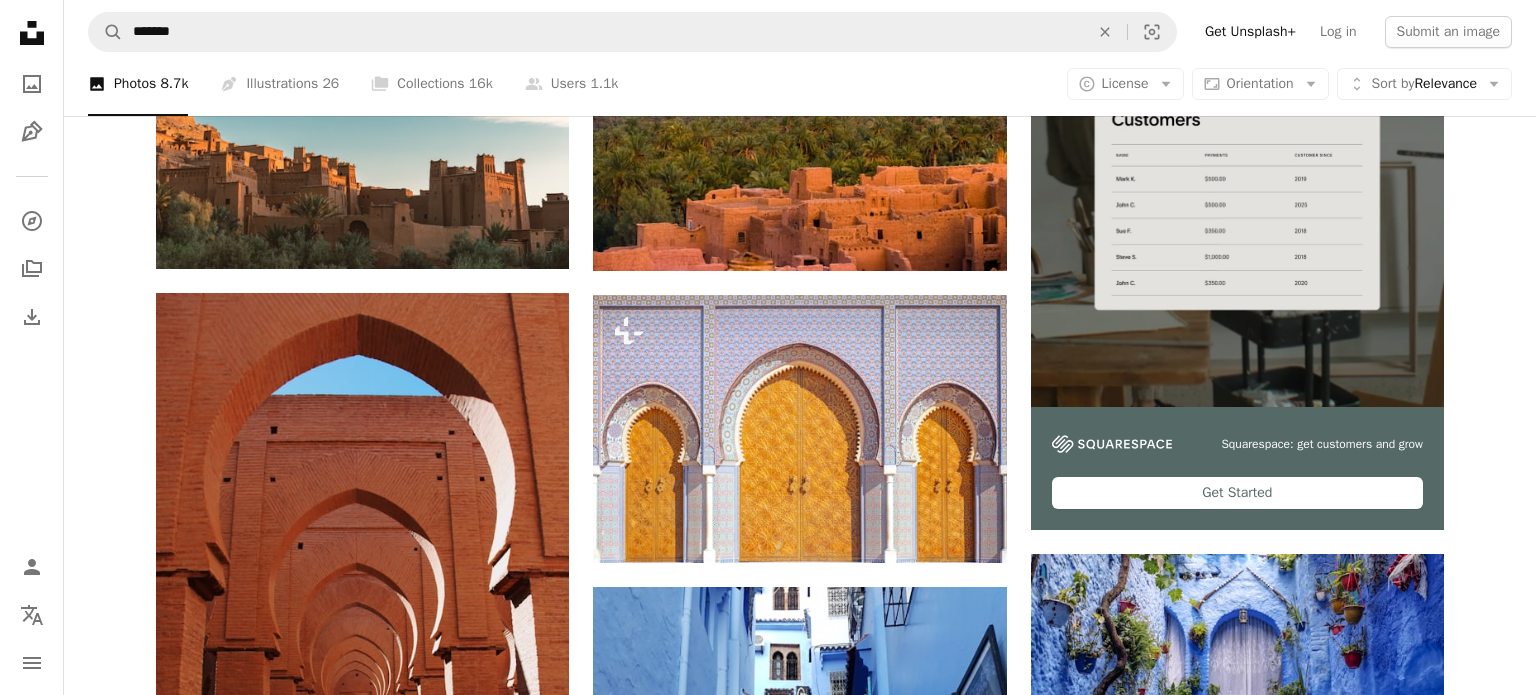 scroll, scrollTop: 0, scrollLeft: 0, axis: both 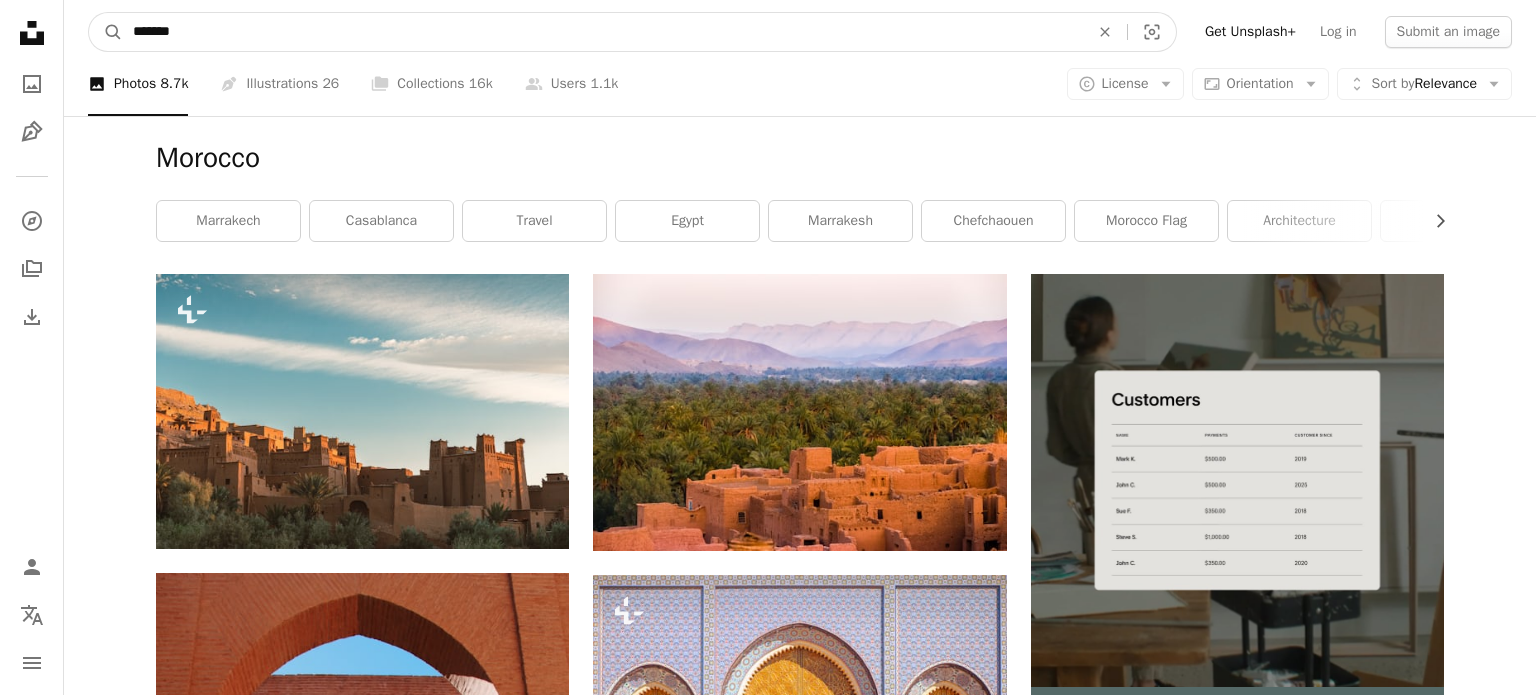 drag, startPoint x: 440, startPoint y: 30, endPoint x: 0, endPoint y: 58, distance: 440.89 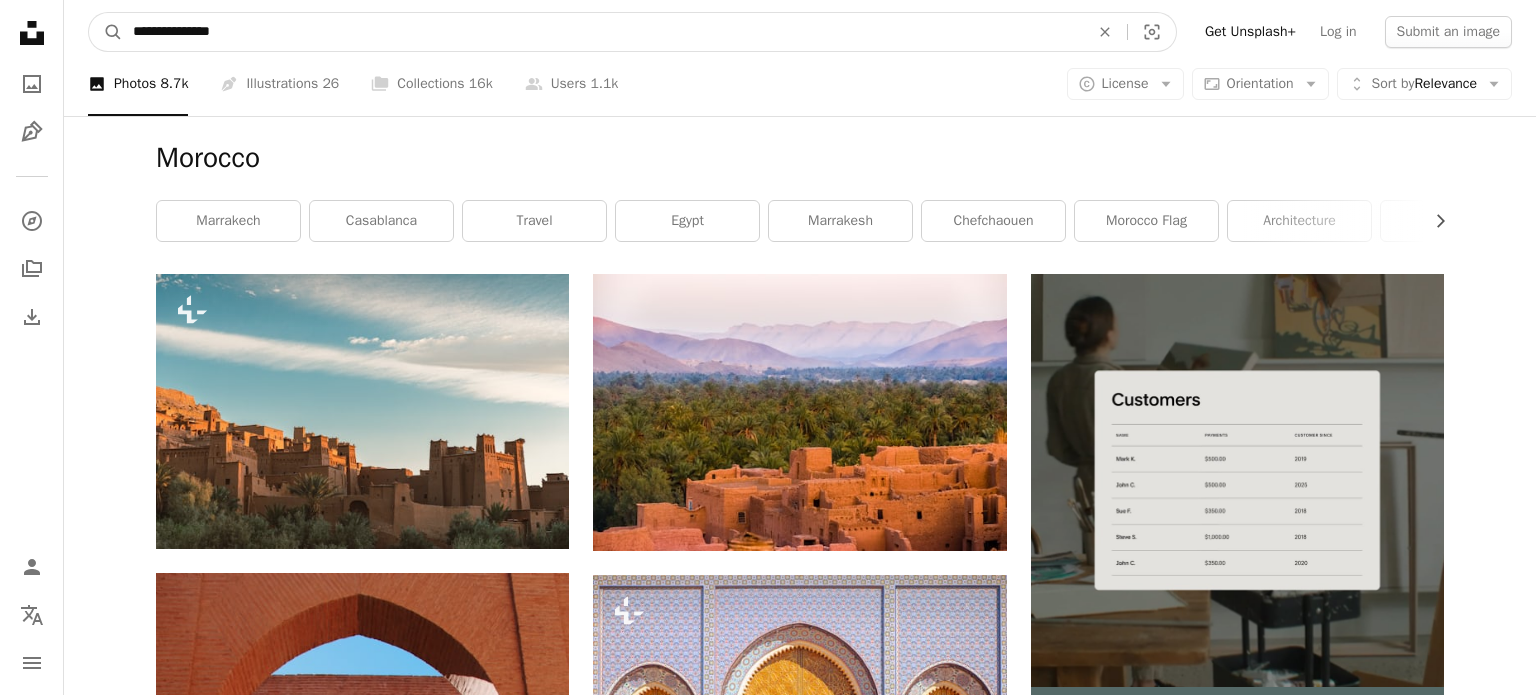 type on "**********" 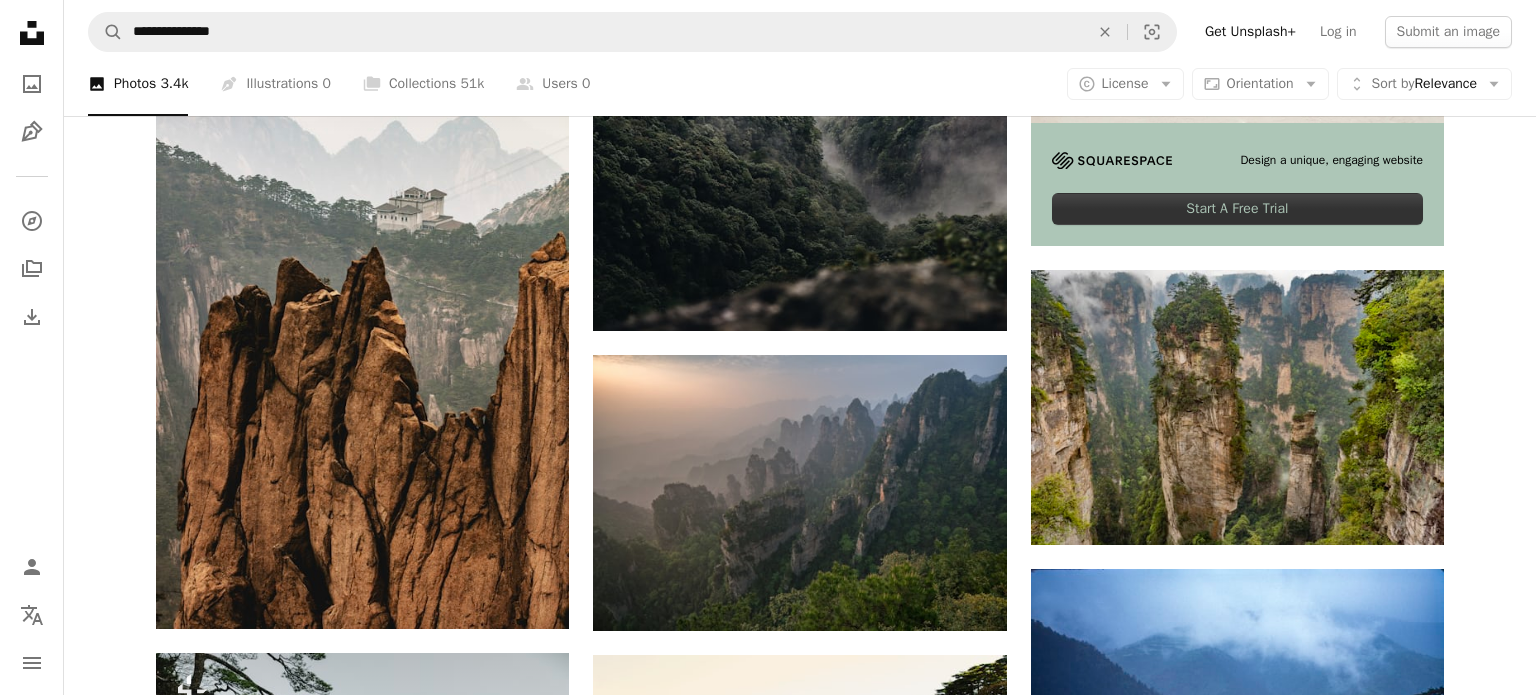 scroll, scrollTop: 0, scrollLeft: 0, axis: both 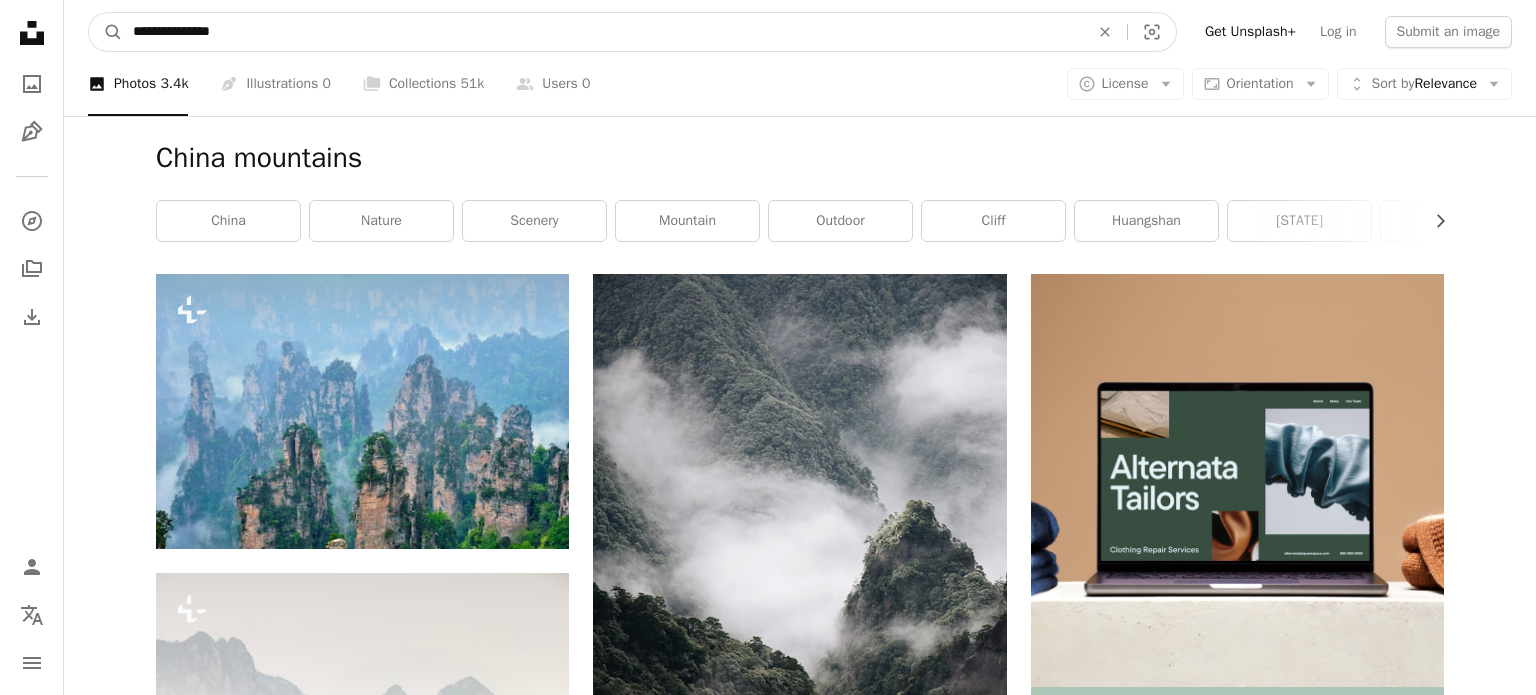 click on "**********" at bounding box center (603, 32) 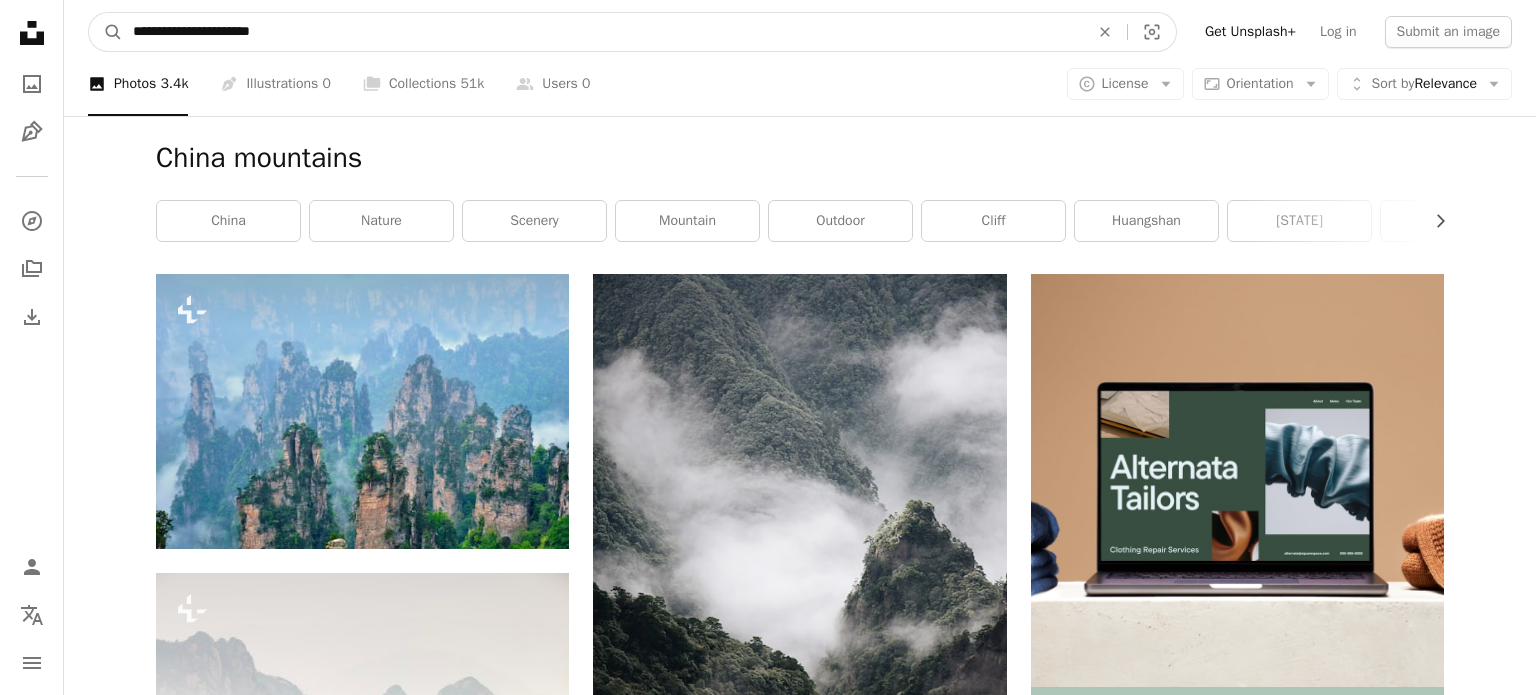 type on "**********" 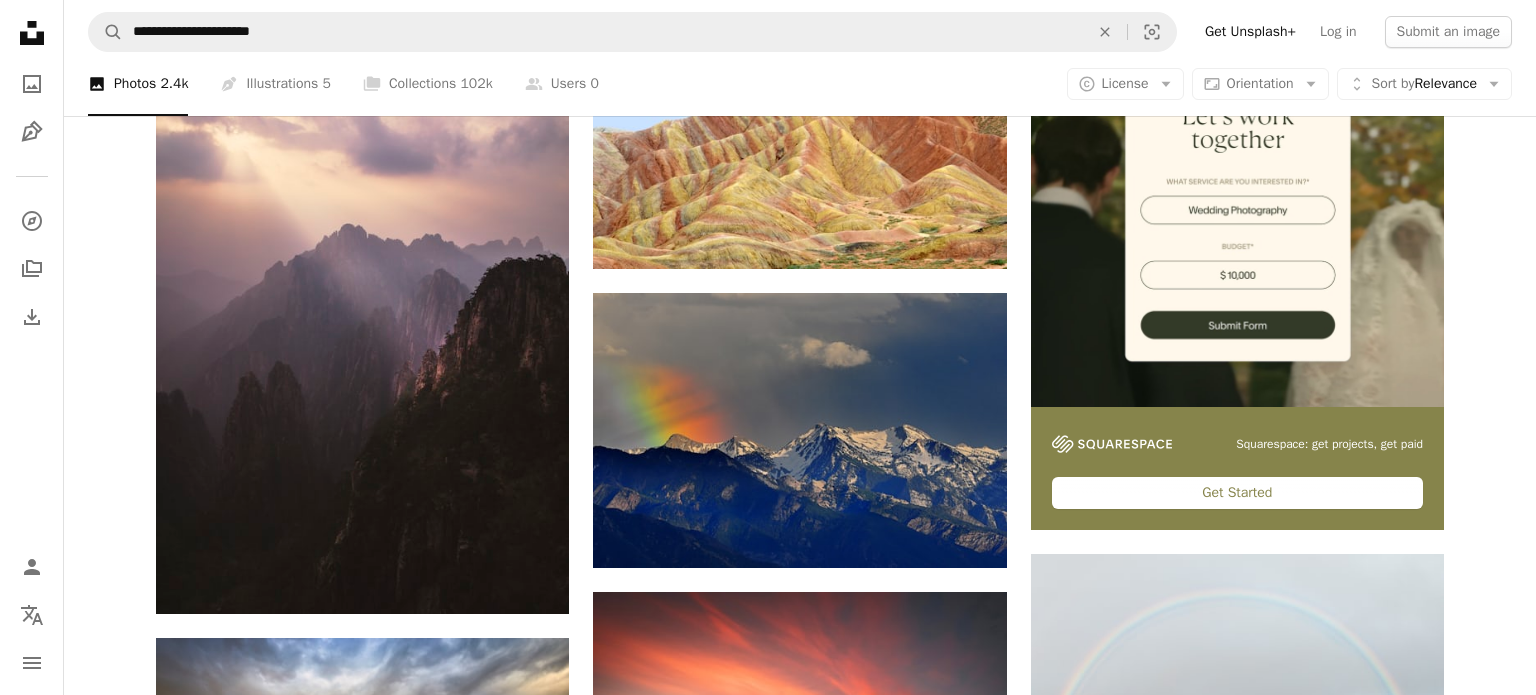 scroll, scrollTop: 70, scrollLeft: 0, axis: vertical 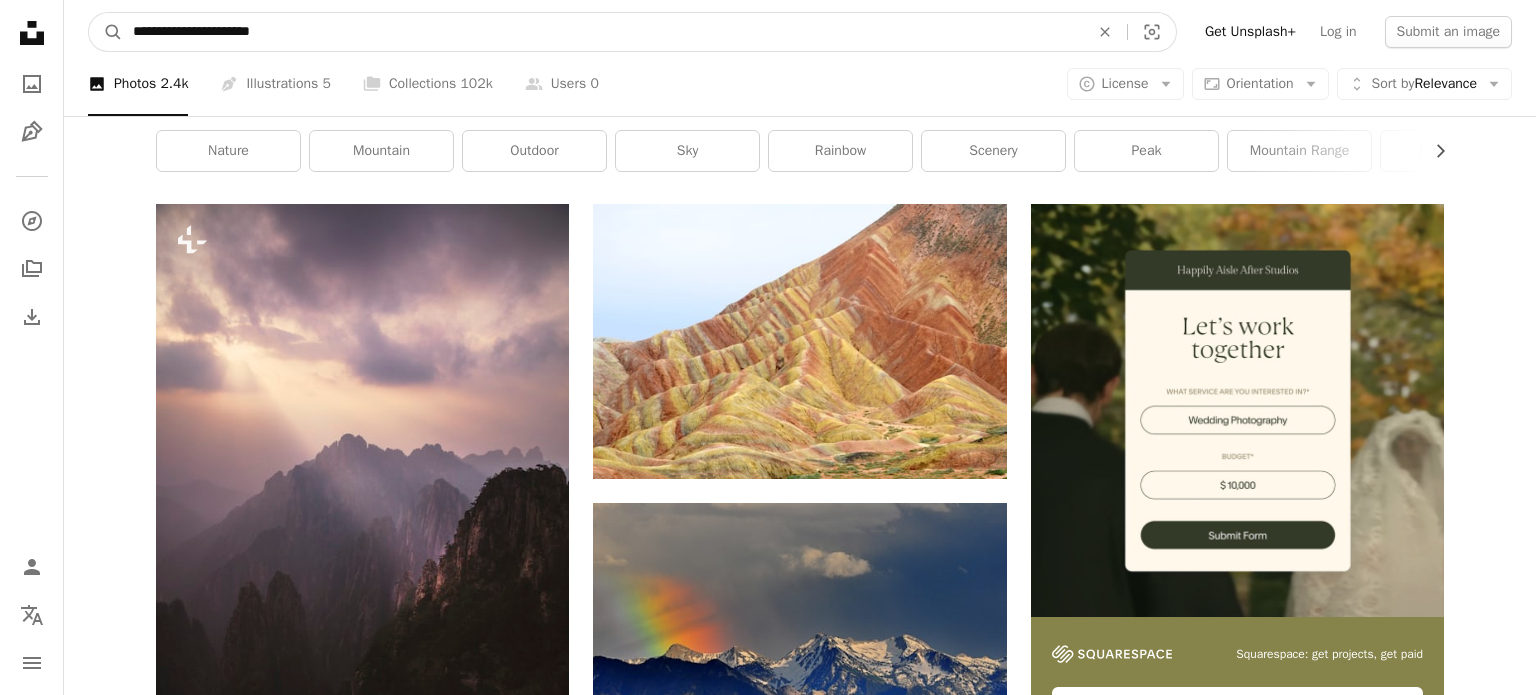 drag, startPoint x: 391, startPoint y: 44, endPoint x: 16, endPoint y: 28, distance: 375.3412 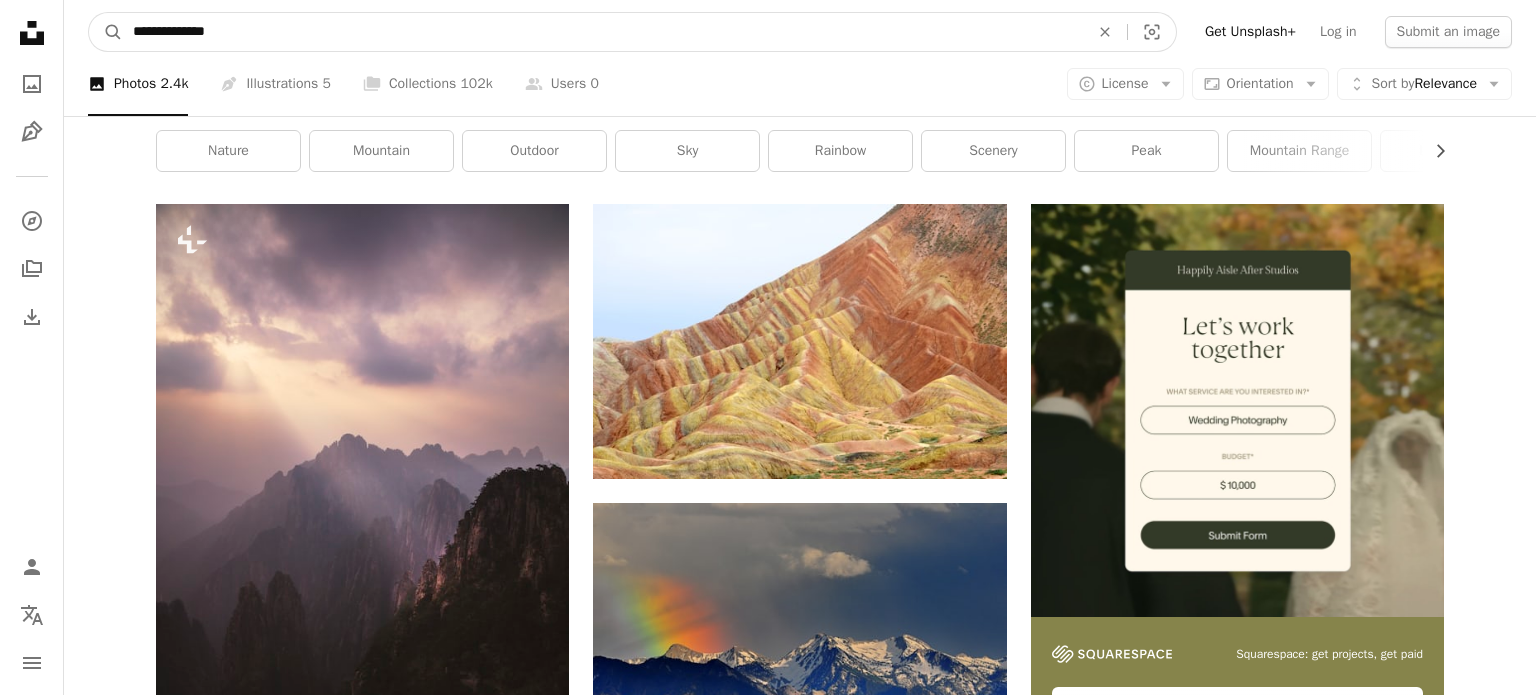 type on "**********" 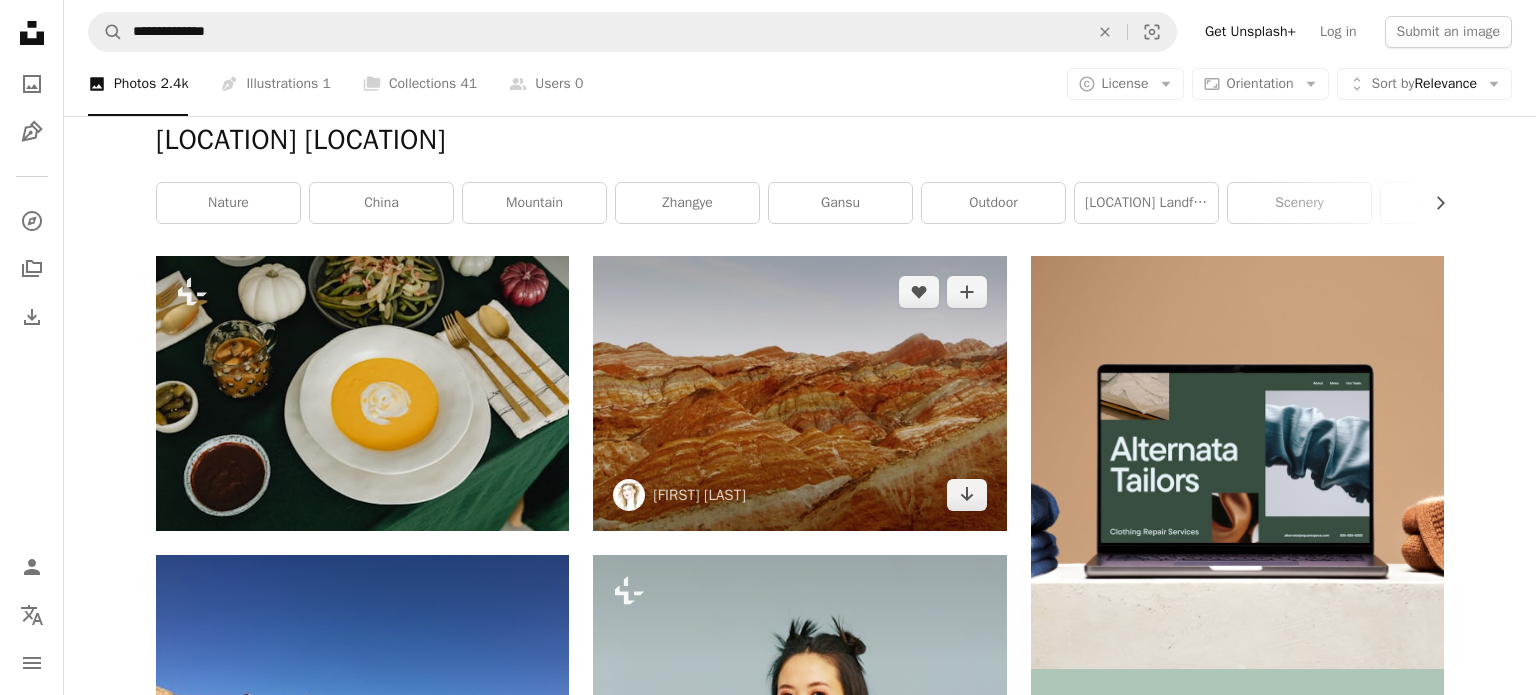 scroll, scrollTop: 254, scrollLeft: 0, axis: vertical 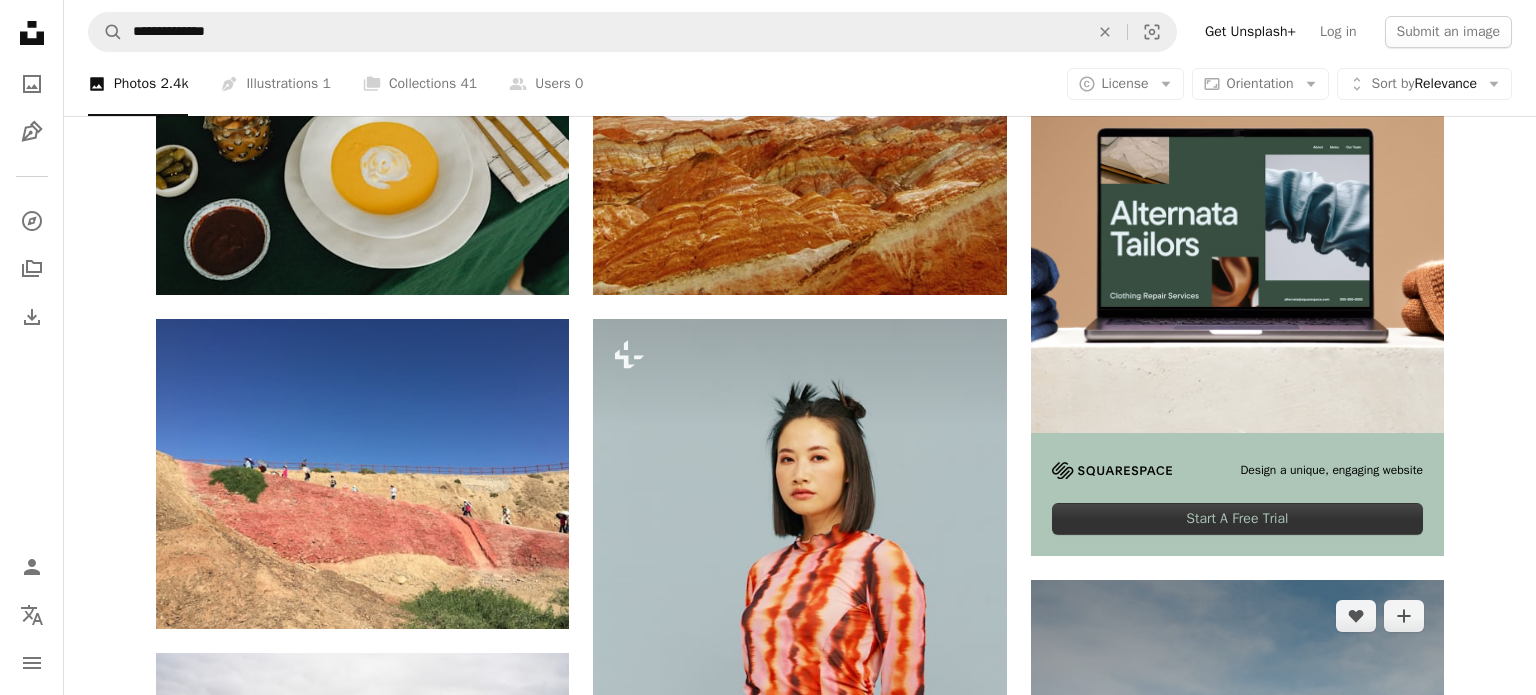 click at bounding box center (1237, 855) 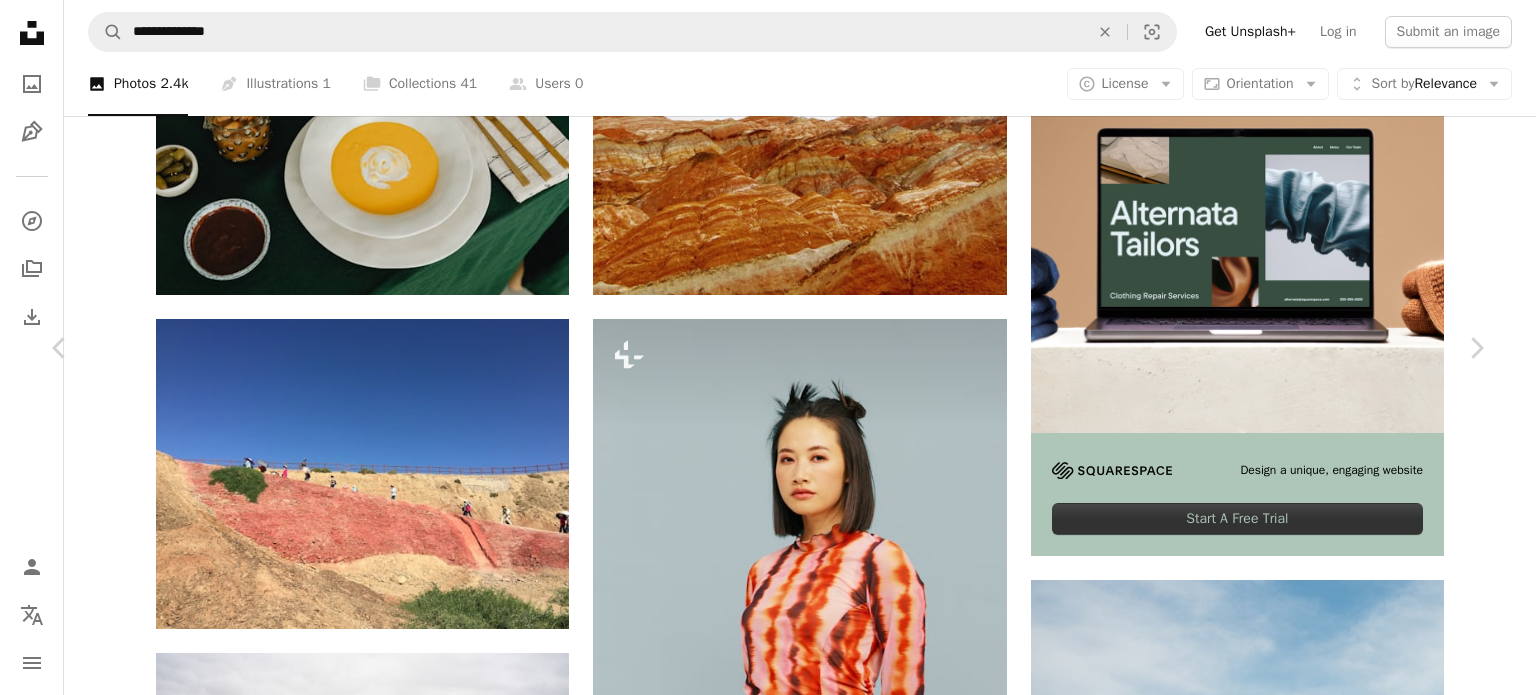 scroll, scrollTop: 0, scrollLeft: 0, axis: both 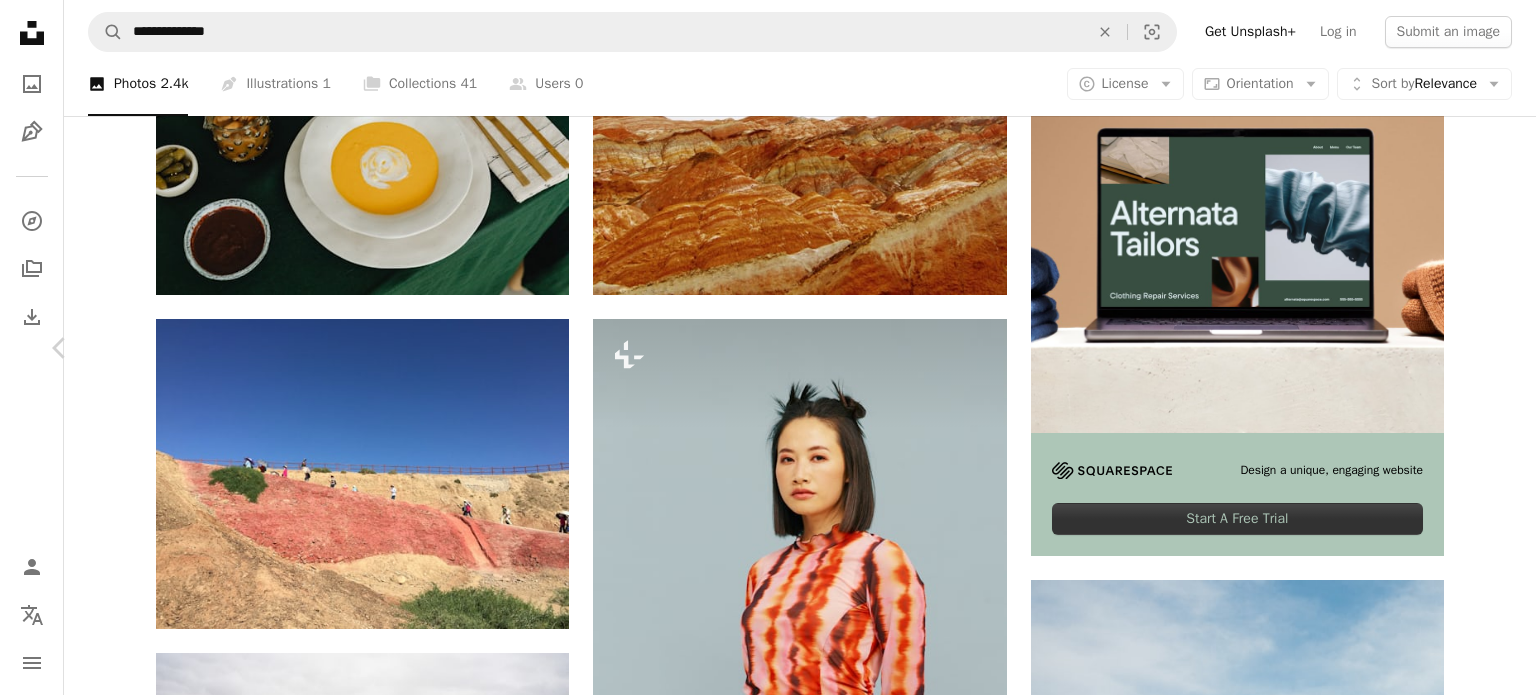 click on "Chevron right" at bounding box center [1476, 348] 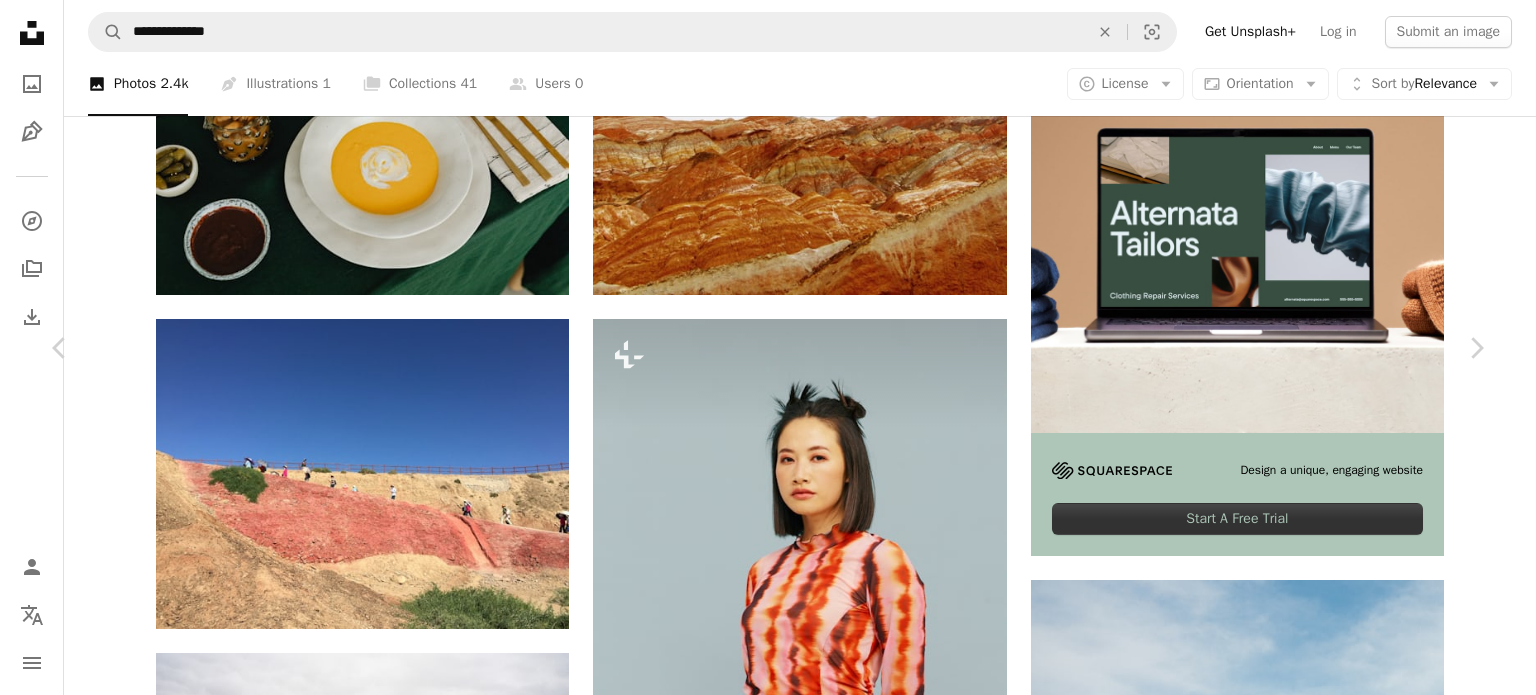 click on "An X shape Chevron left Chevron right Maqic Xu maqicxu A heart A plus sign Edit image   Plus sign for Unsplash+ Download free Chevron down Zoom in Views 8,507 Downloads 50 A forward-right arrow Share Info icon Info More Actions Visitors to the mountain A map marker [CITY], [PROVINCE], [COUNTRY] Calendar outlined Published on  [DATE] Camera Apple, iPhone 6 Safety Free to use under the  Unsplash License danxia landform land building human sea blue architecture china river scenery castle rock path outdoors countryside soil housing coast panoramic shoreline Free pictures Browse premium related images on iStock  |  Save 20% with code UNSPLASH20 View more on iStock  ↗ Related images A heart A plus sign Enora Zelcer Arrow pointing down A heart A plus sign Jacqueline O'Gara Arrow pointing down Plus sign for Unsplash+ A heart A plus sign Andrej Lišakov For  Unsplash+ A lock   Download A heart A plus sign Raziyeh Ramezanikarimi Arrow pointing down A heart A plus sign Brian Kyed Available for hire Arrow pointing down" at bounding box center (768, 5339) 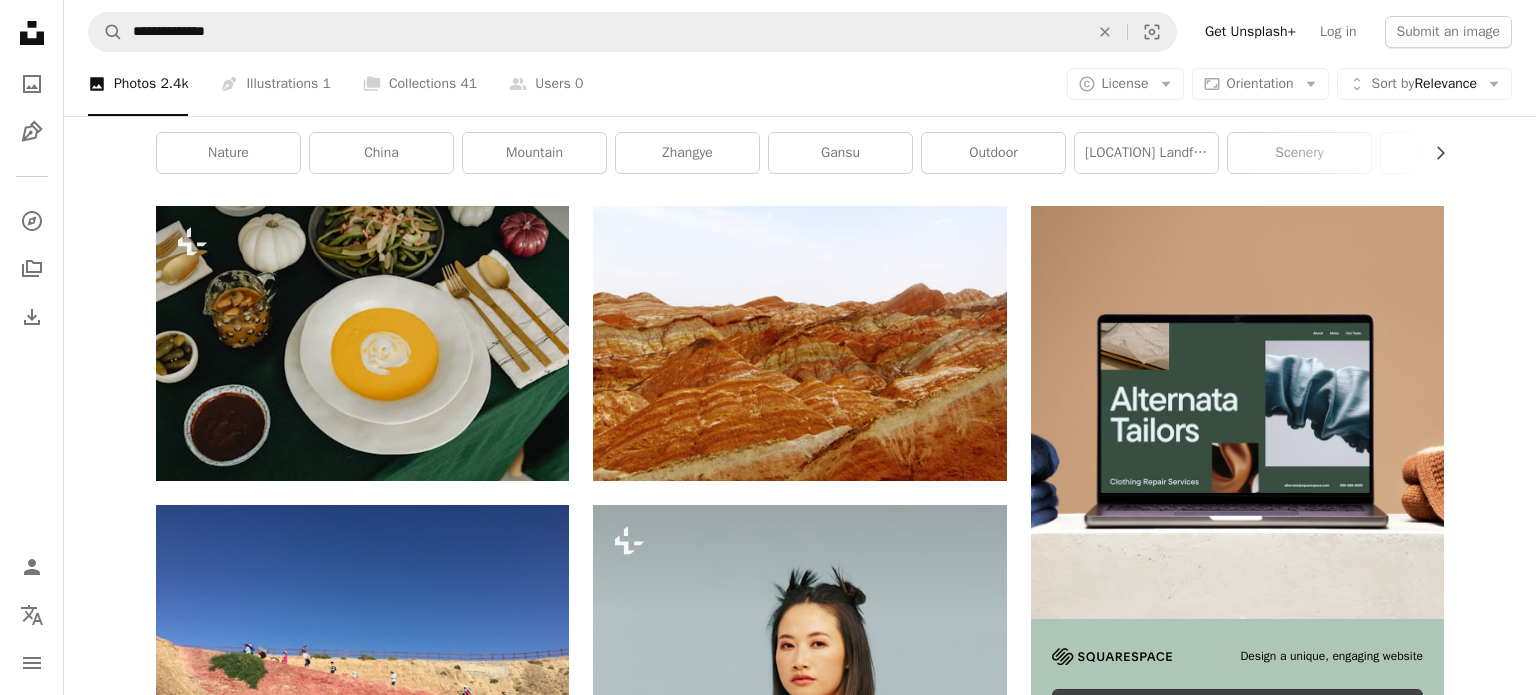 scroll, scrollTop: 324, scrollLeft: 0, axis: vertical 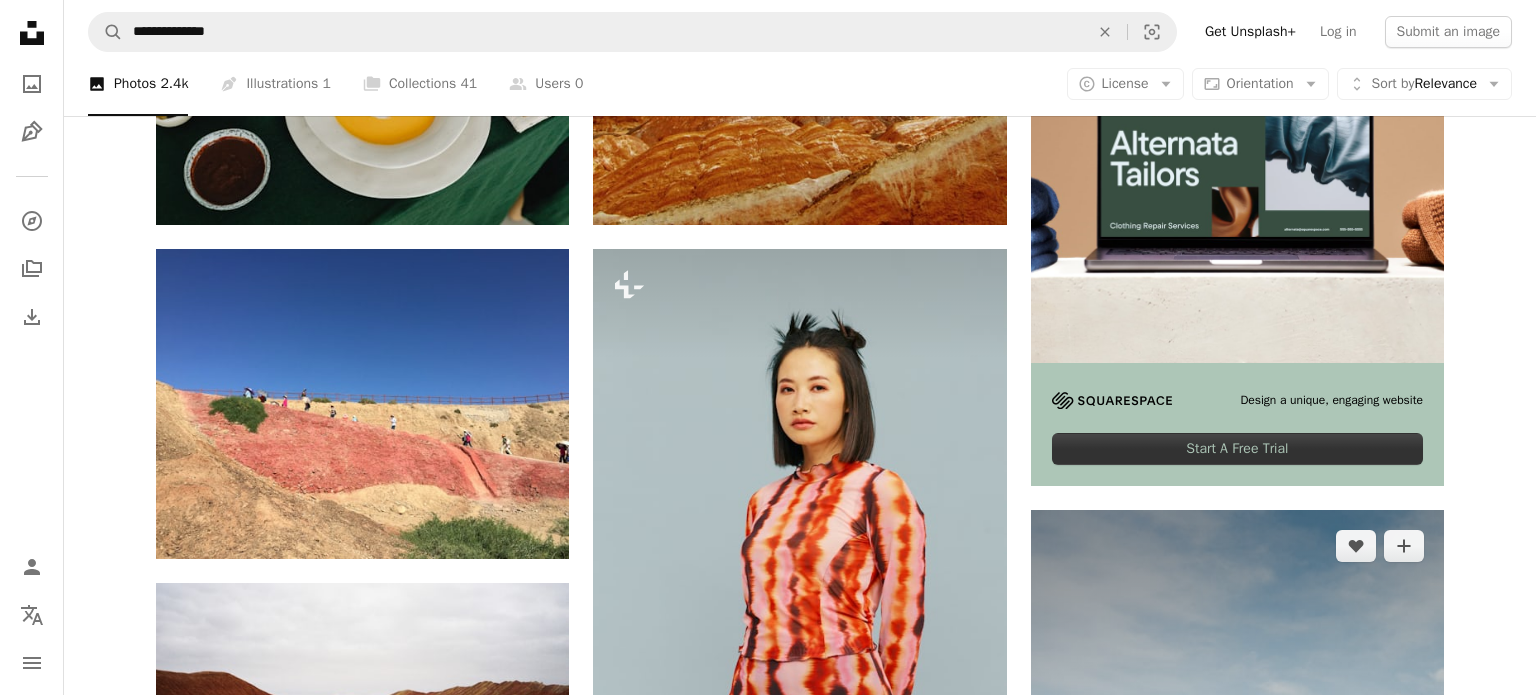 click at bounding box center (1237, 785) 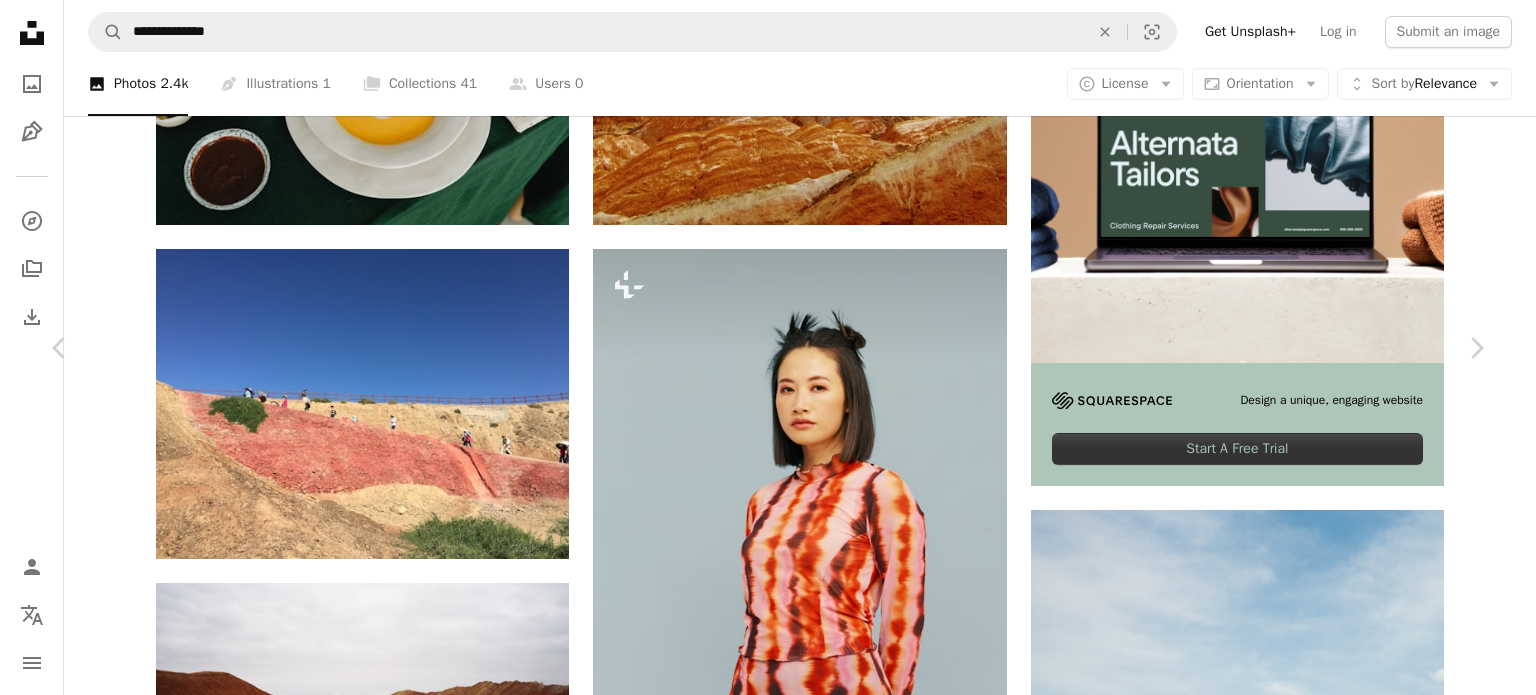 click on "Download free" at bounding box center (1287, 4969) 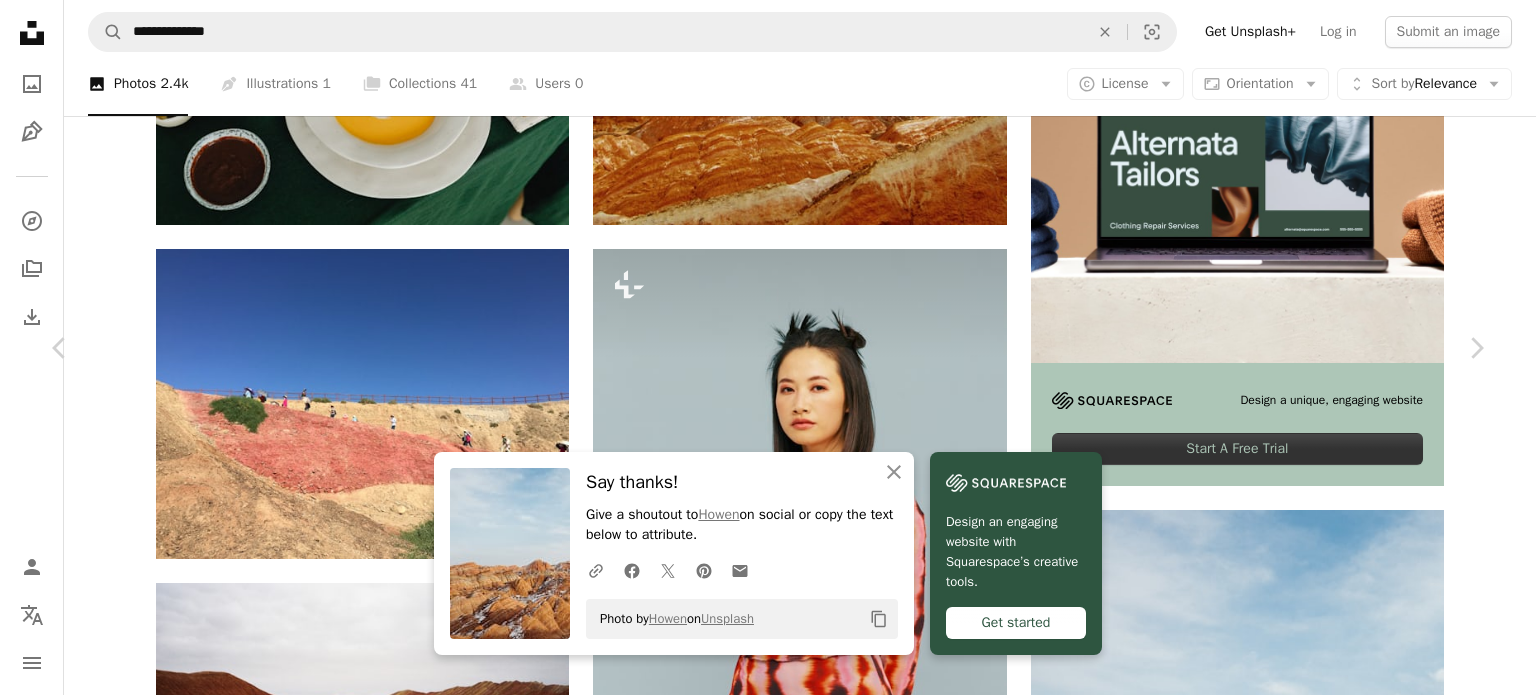 click on "An X shape Chevron left Chevron right An X shape Close Say thanks! Give a shoutout to  [PERSON]  on social or copy the text below to attribute. A URL sharing icon (chains) Facebook icon X (formerly Twitter) icon Pinterest icon An envelope Photo by  [PERSON]  on  Unsplash
Copy content Design an engaging website with Squarespace’s creative tools. Get started [PERSON] Available for hire A checkmark inside of a circle A heart A plus sign Edit image   Plus sign for Unsplash+ Download free Chevron down Zoom in Views 209,305 Downloads 1,166 Featured in Photos A forward-right arrow Share Info icon Info More Actions Calendar outlined Published on  [DATE] Camera SONY, ILCE-7RM3 Safety Free to use under the  Unsplash License [PERSON] landform building architecture grey scenery field outdoors grassland mountain range valley panoramic peak HD Wallpapers Browse premium related images on iStock  |  Save 20% with code UNSPLASH20 View more on iStock  ↗ Related images A heart A plus sign [FIRST] [LAST] Arrow pointing down" at bounding box center [768, 5269] 